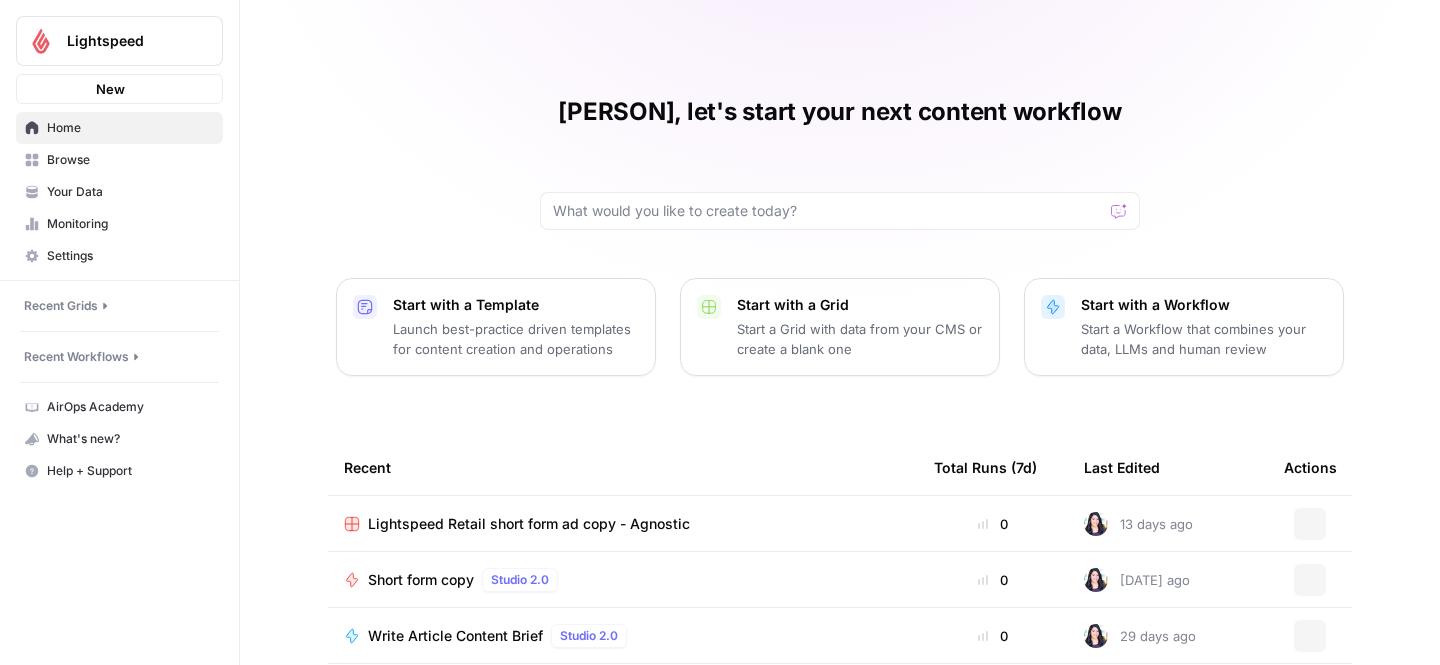 scroll, scrollTop: 0, scrollLeft: 0, axis: both 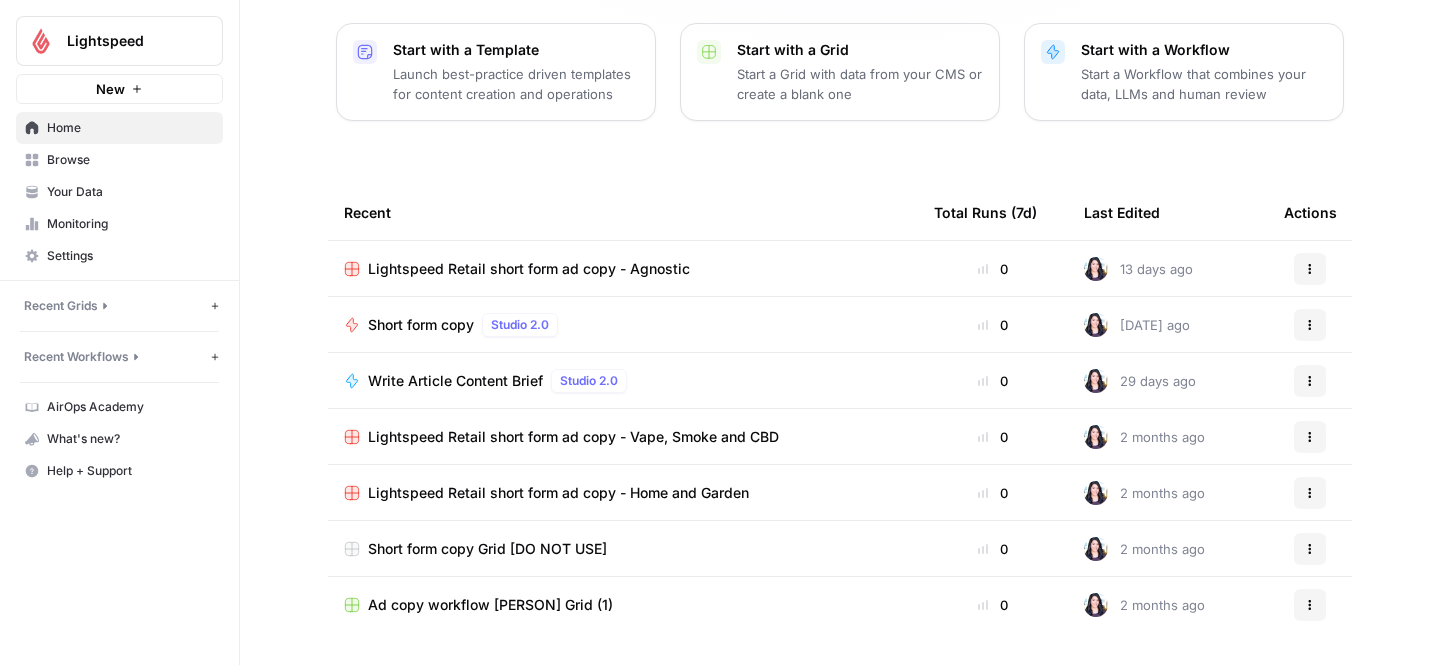 click on "Browse" at bounding box center (130, 160) 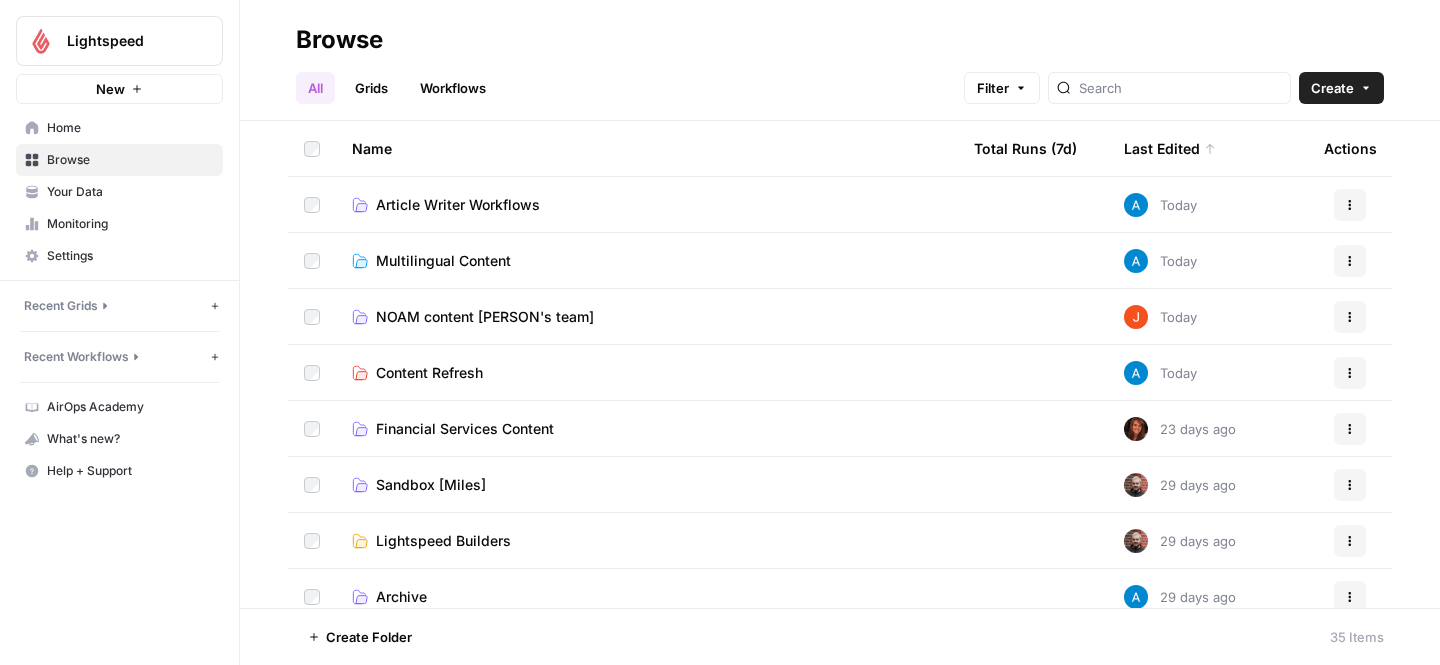 scroll, scrollTop: 42, scrollLeft: 0, axis: vertical 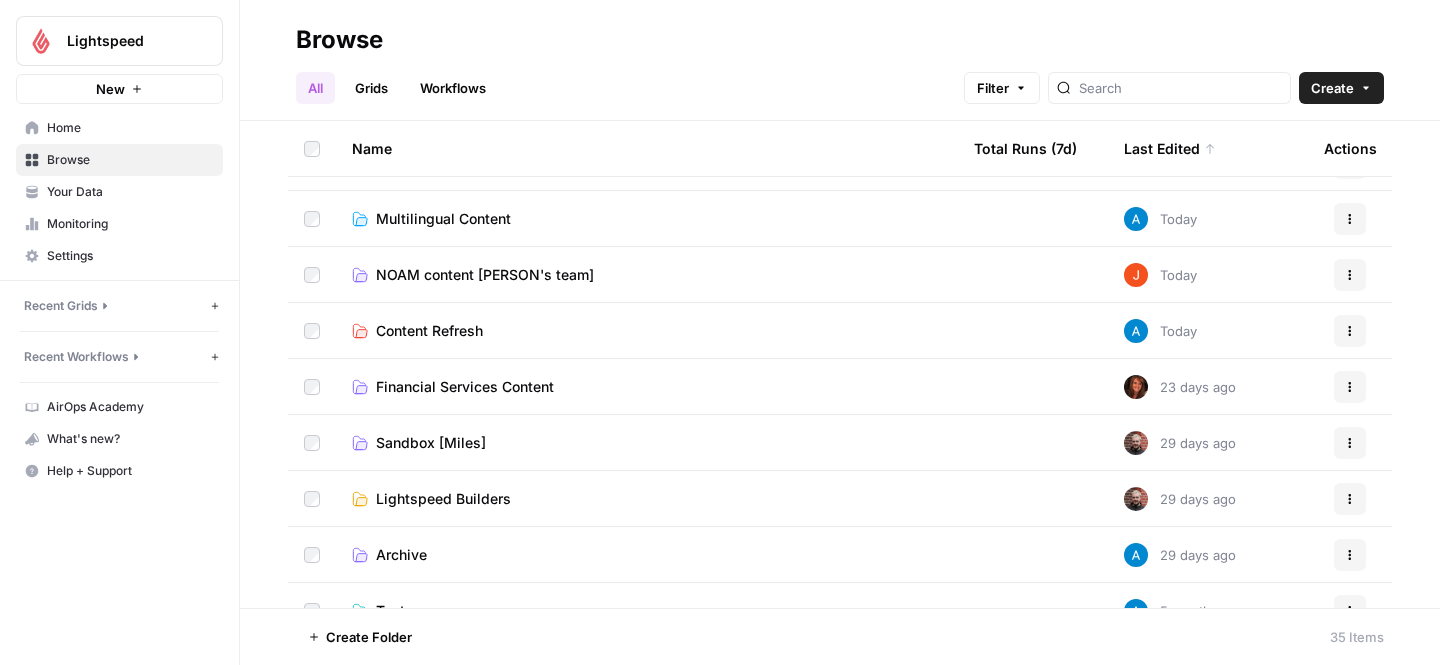 click on "NOAM content [PERSON's team]" at bounding box center [485, 275] 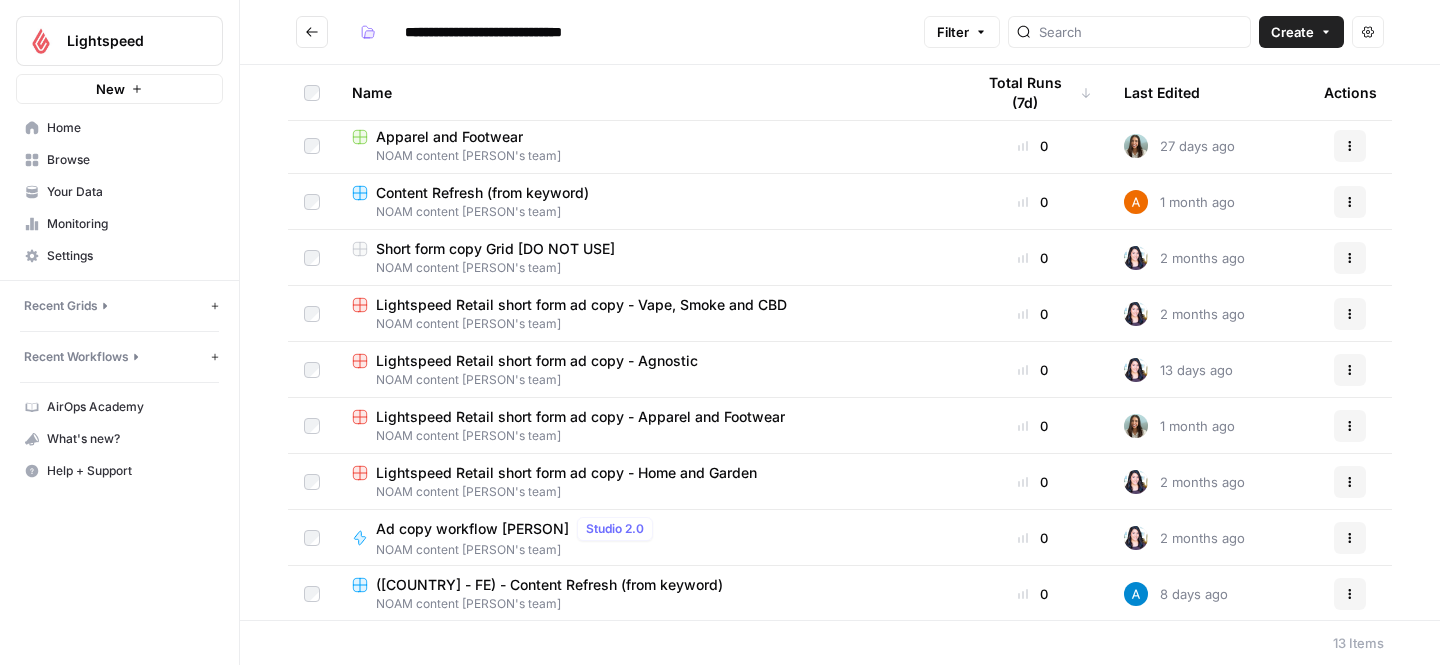scroll, scrollTop: 229, scrollLeft: 0, axis: vertical 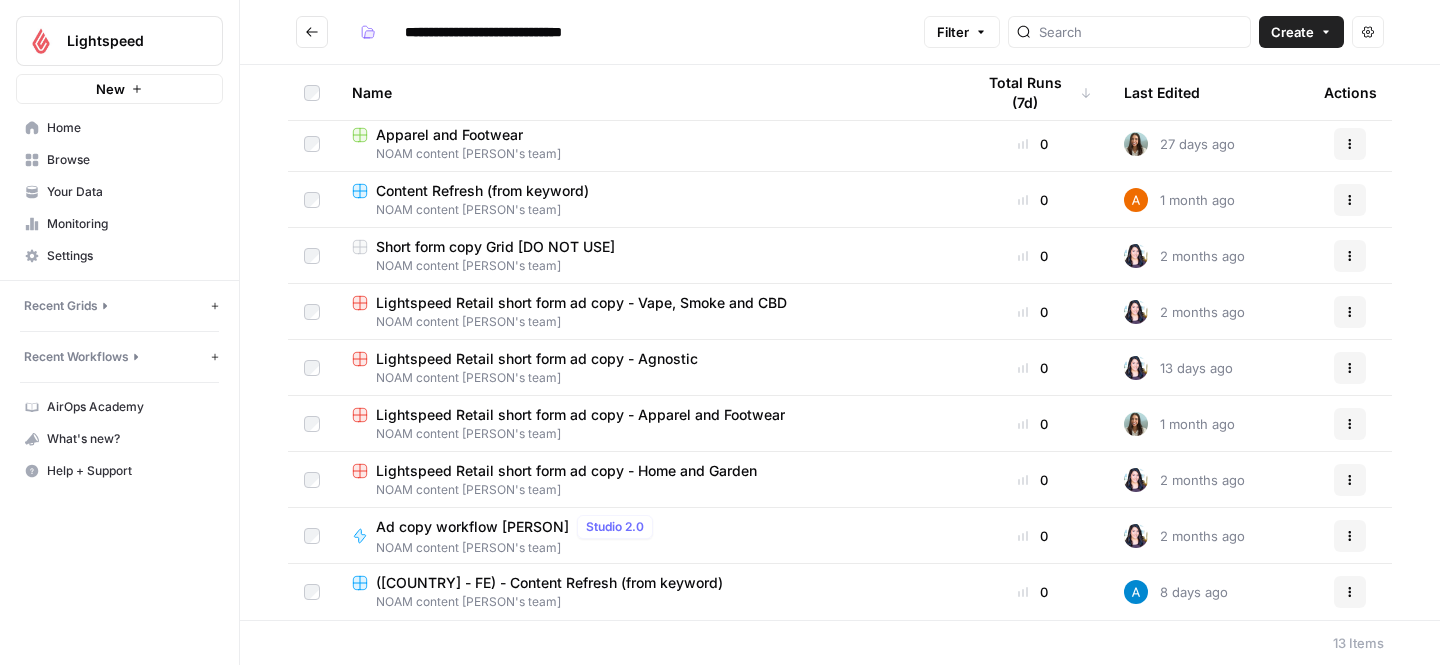 click on "Lightspeed Retail short form ad copy - Agnostic" at bounding box center (537, 359) 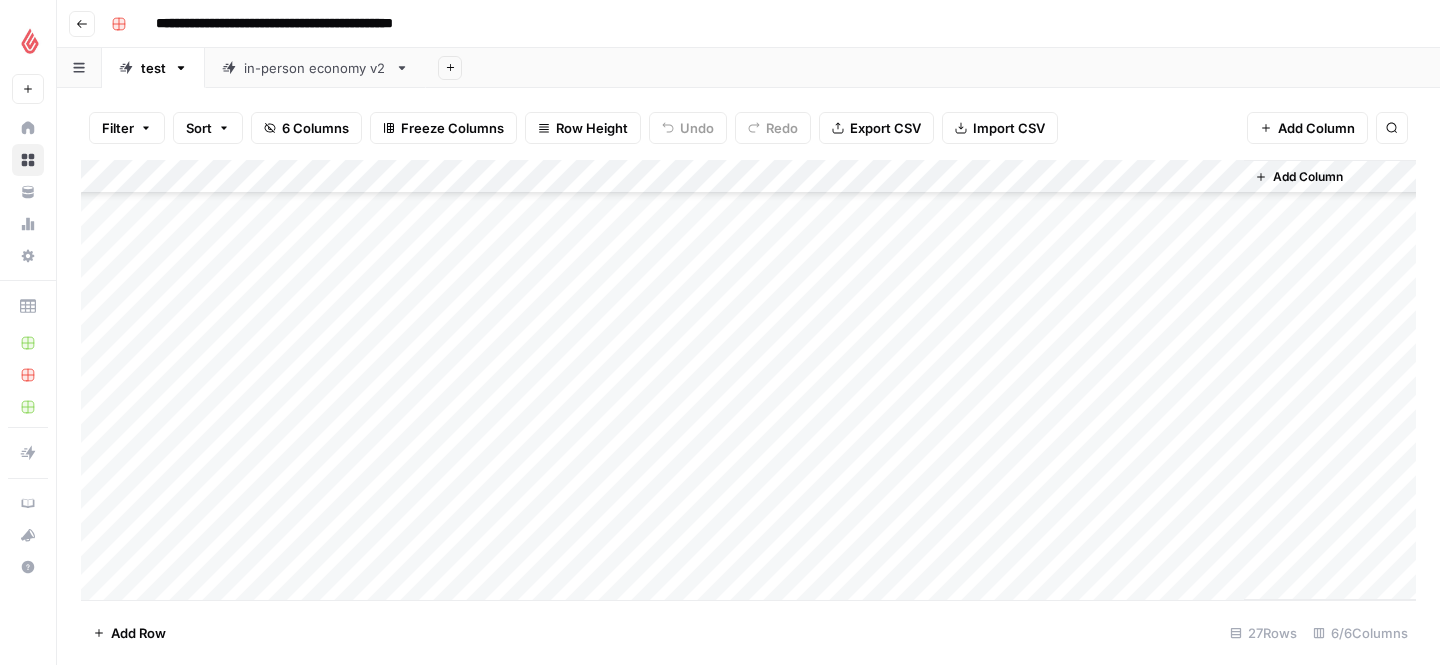 scroll, scrollTop: 544, scrollLeft: 0, axis: vertical 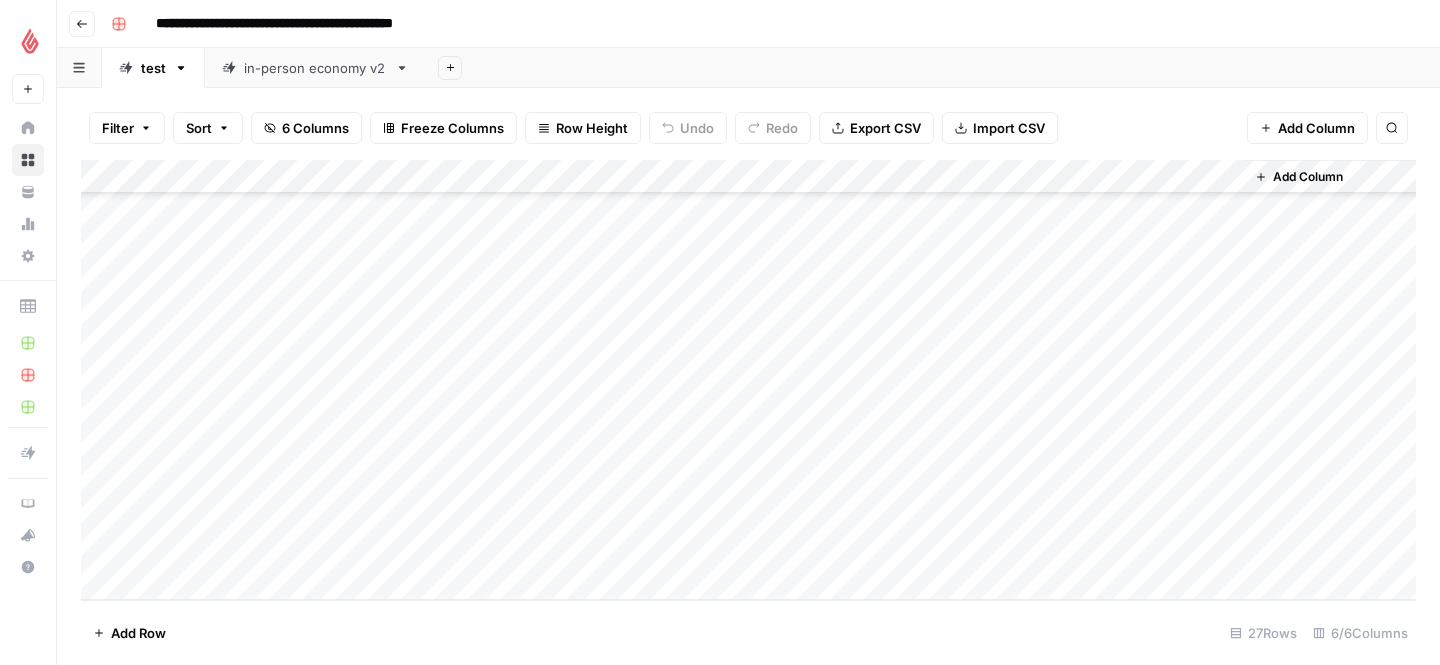 click on "Add Column" at bounding box center (1299, 177) 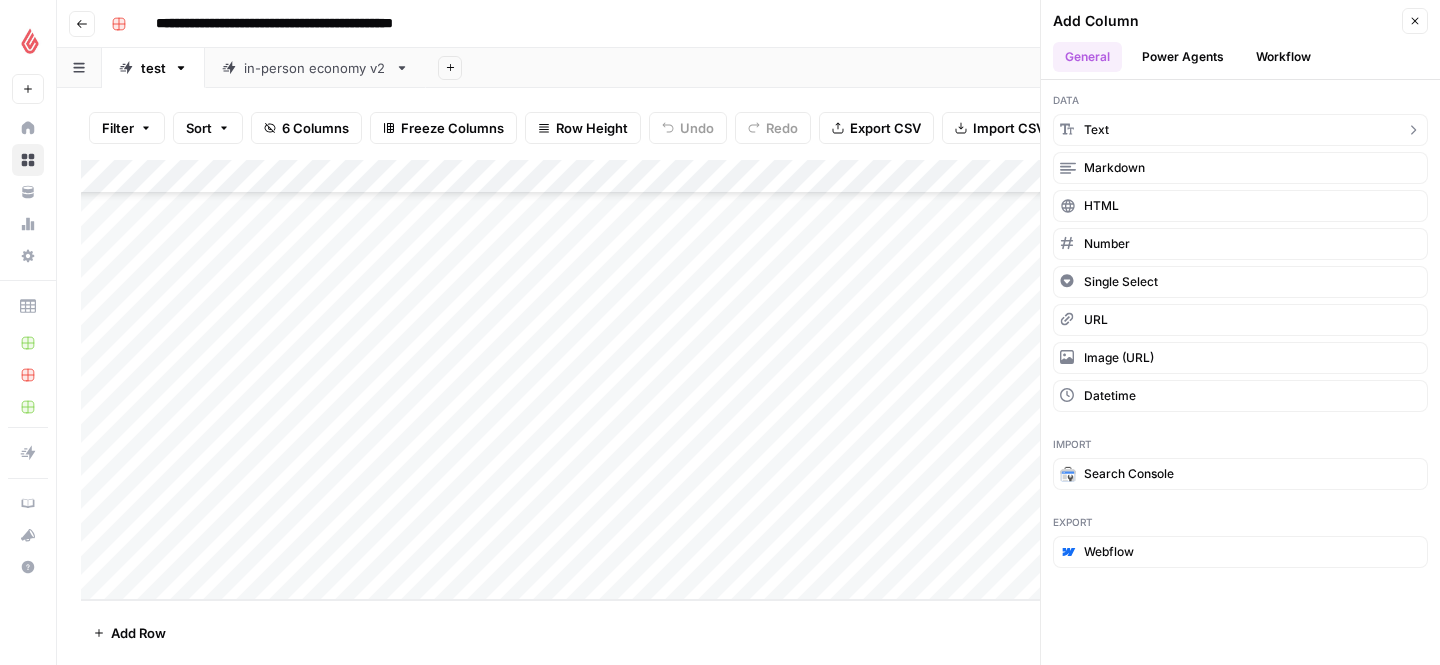 click on "text" at bounding box center [1240, 130] 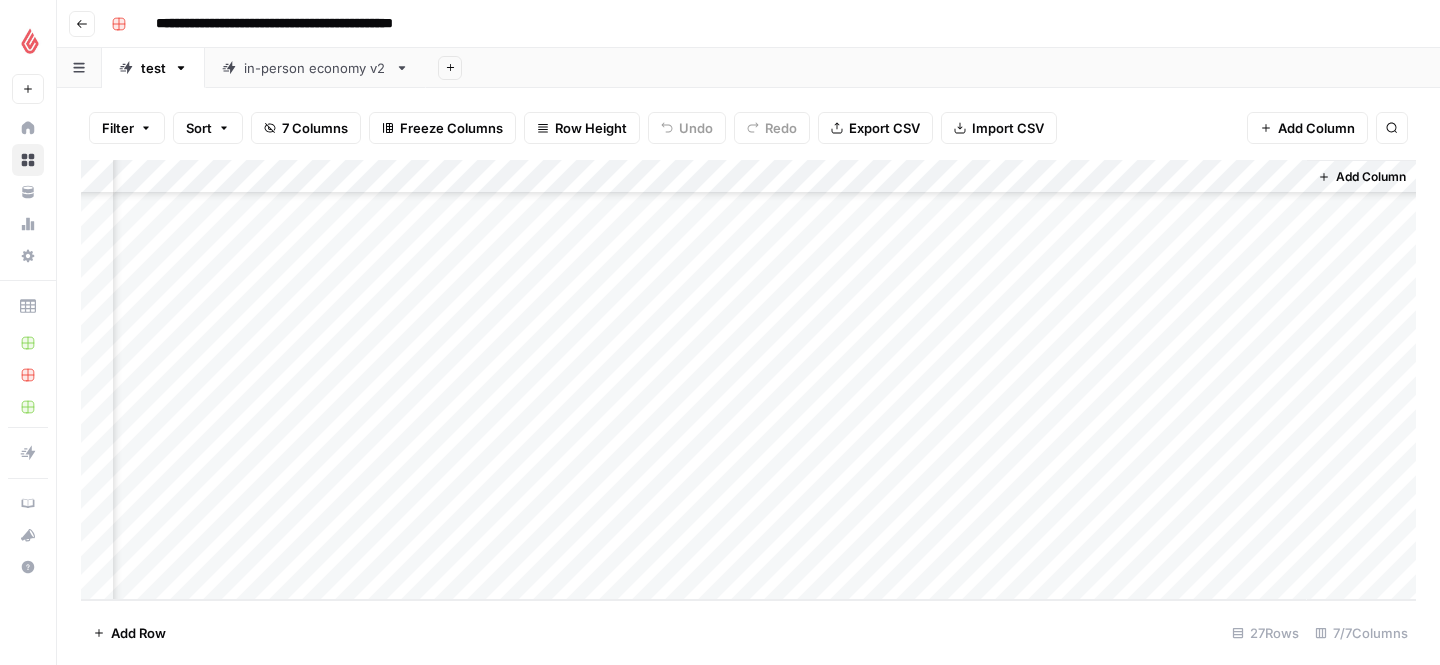 scroll, scrollTop: 544, scrollLeft: 119, axis: both 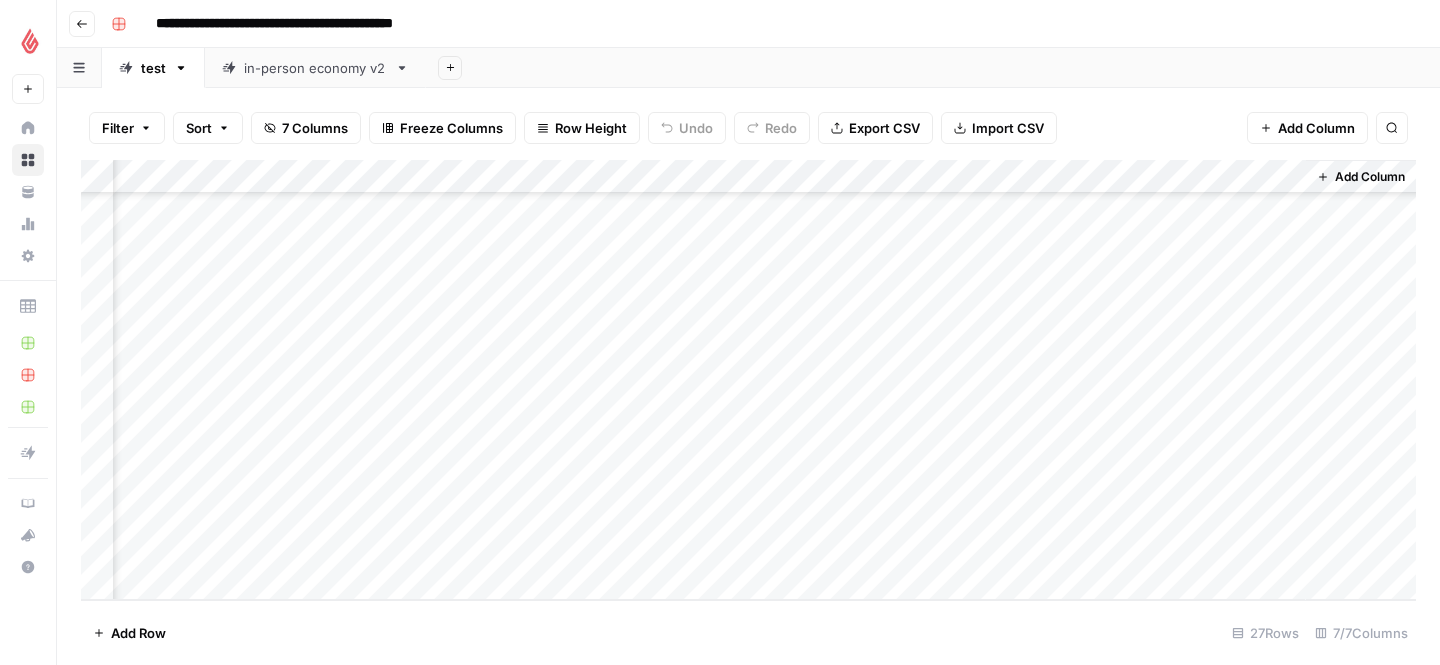 click on "Add Column" at bounding box center (748, 380) 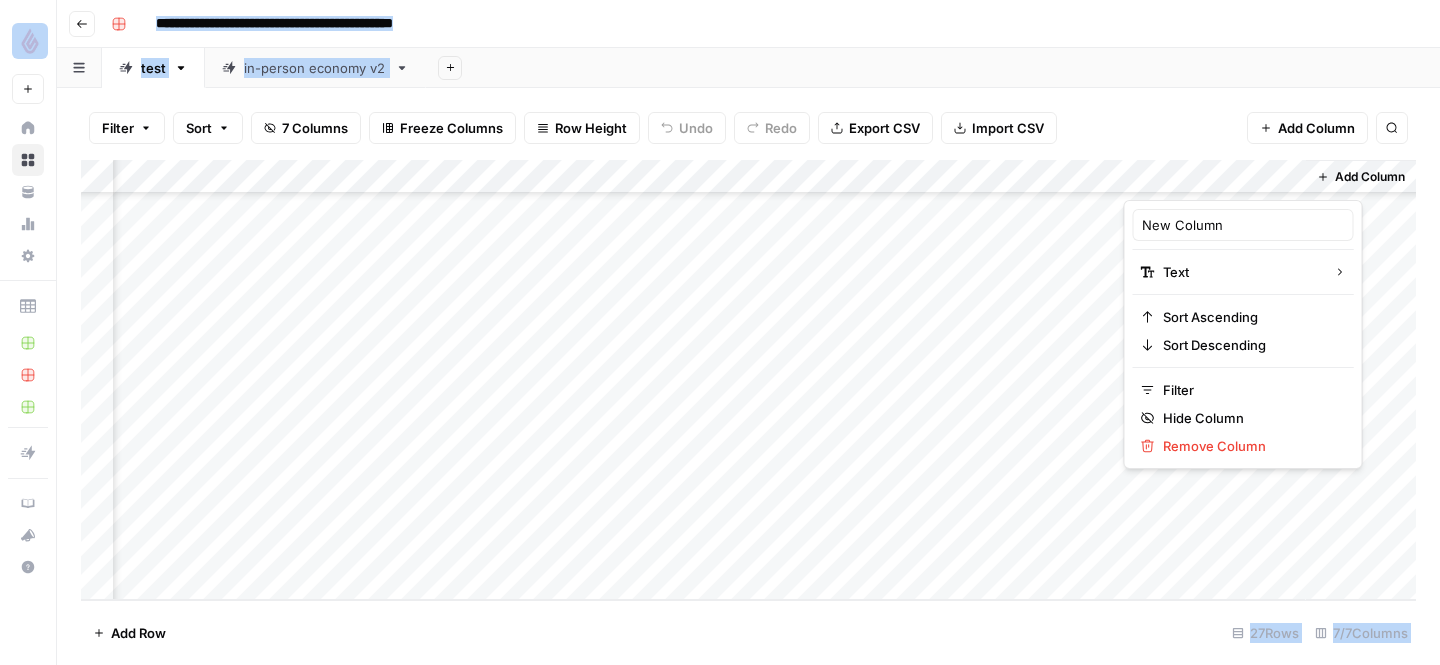 click at bounding box center [1214, 180] 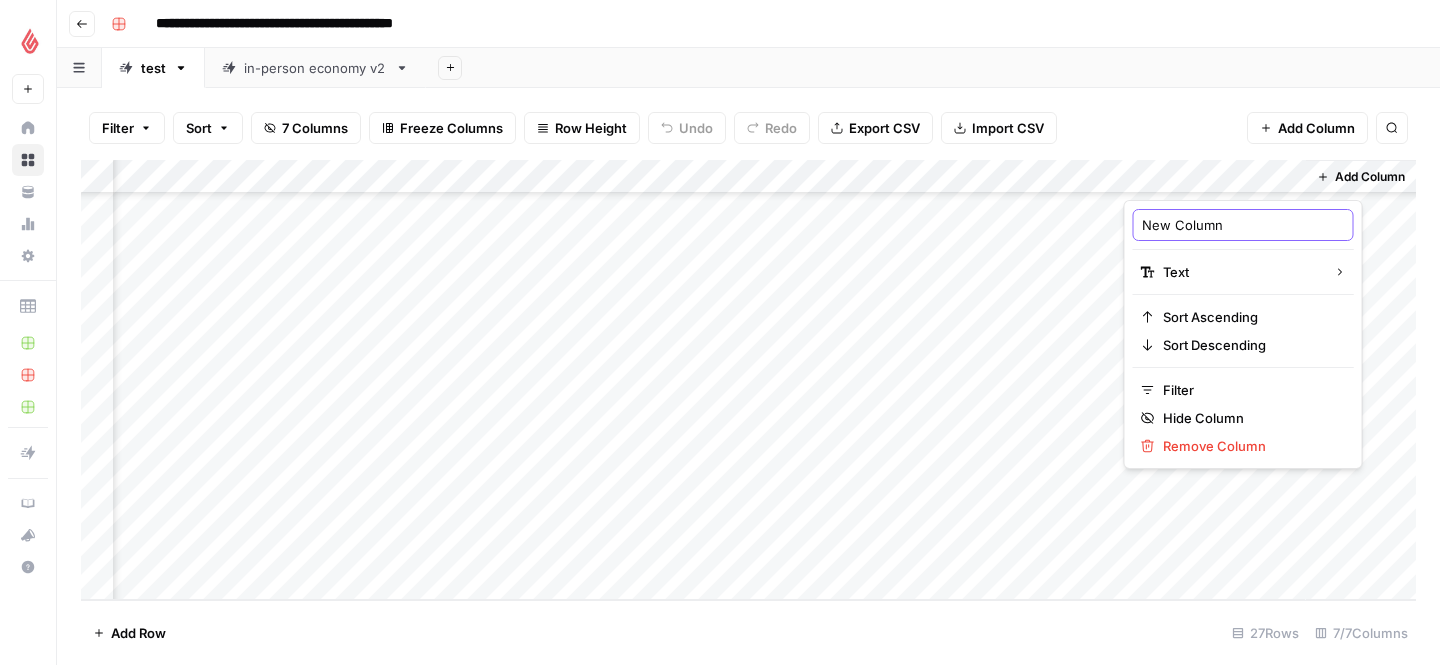 click on "New Column" at bounding box center [1243, 225] 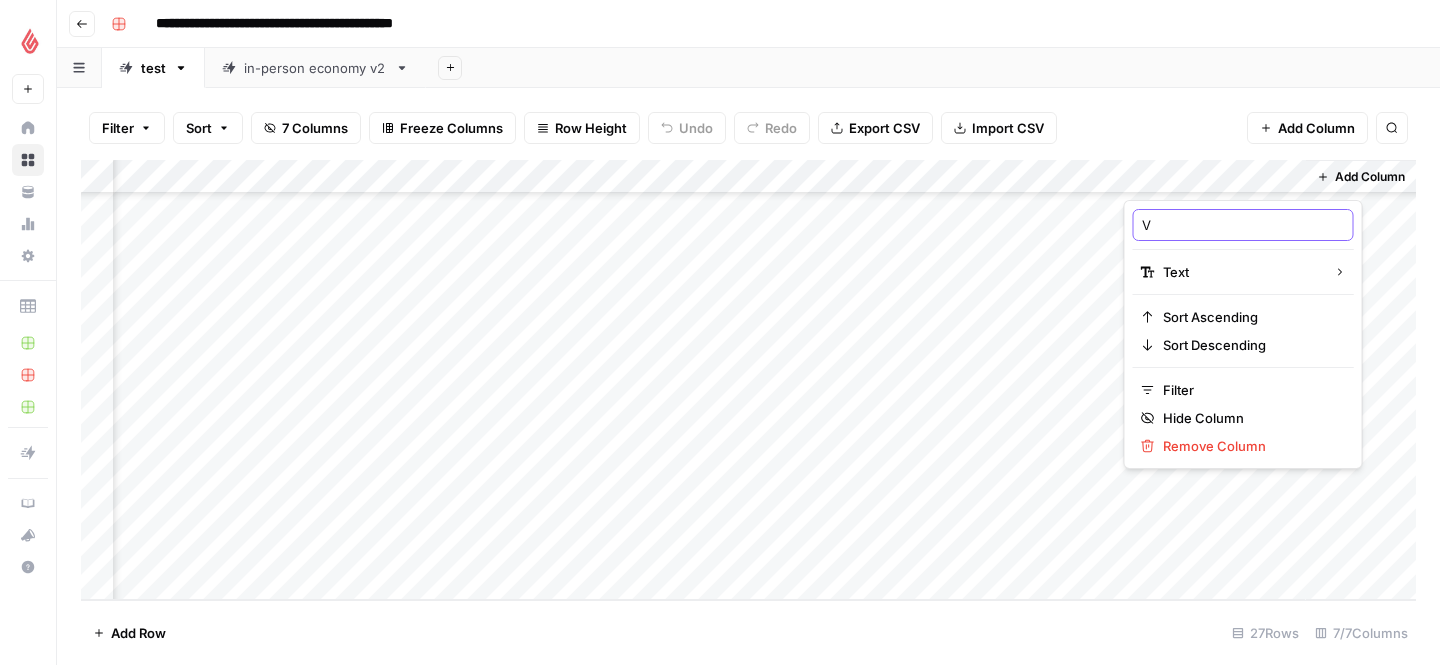 type on "V2" 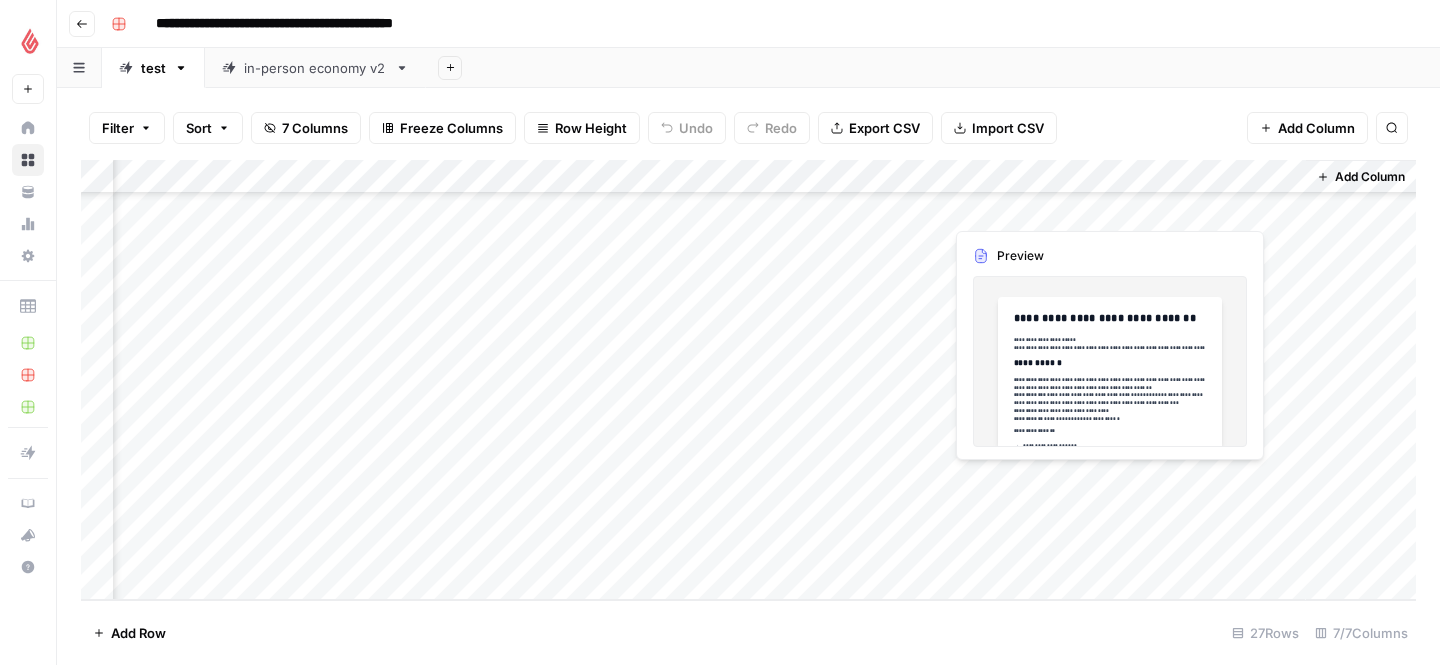 click on "Add Column" at bounding box center (748, 380) 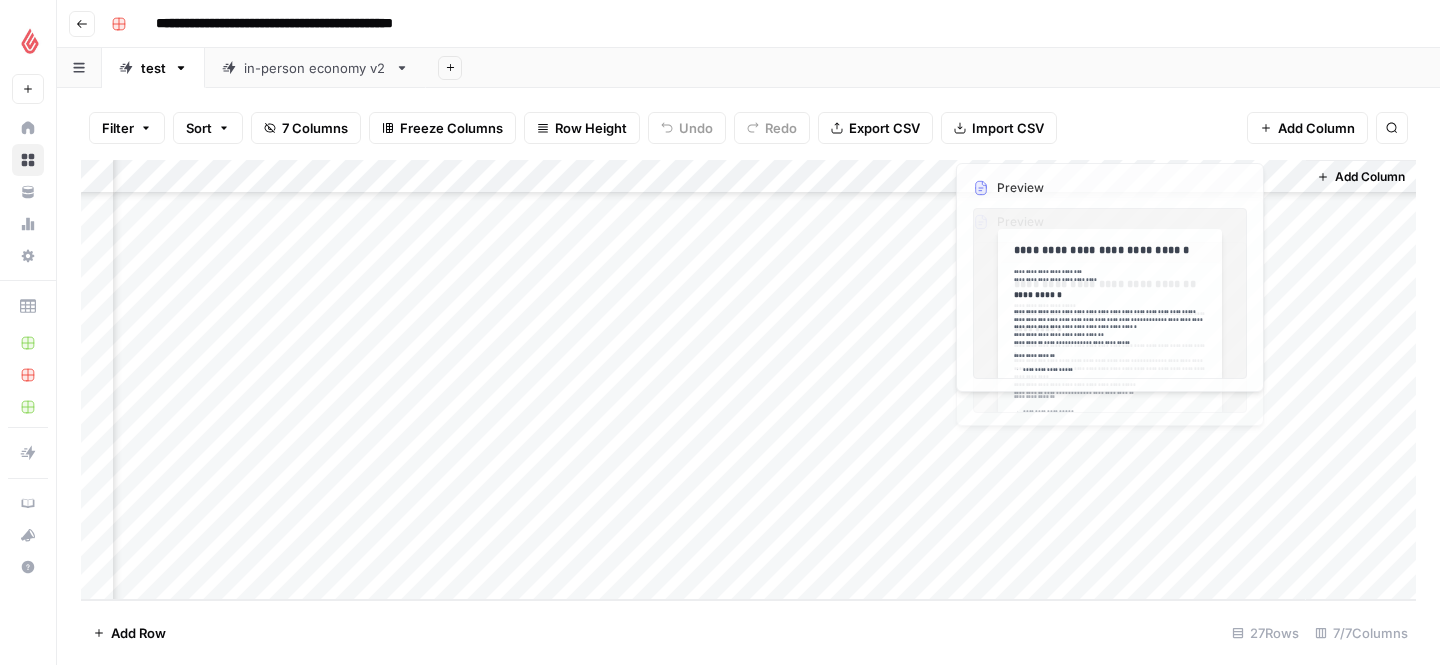 click on "Add Column" at bounding box center [748, 380] 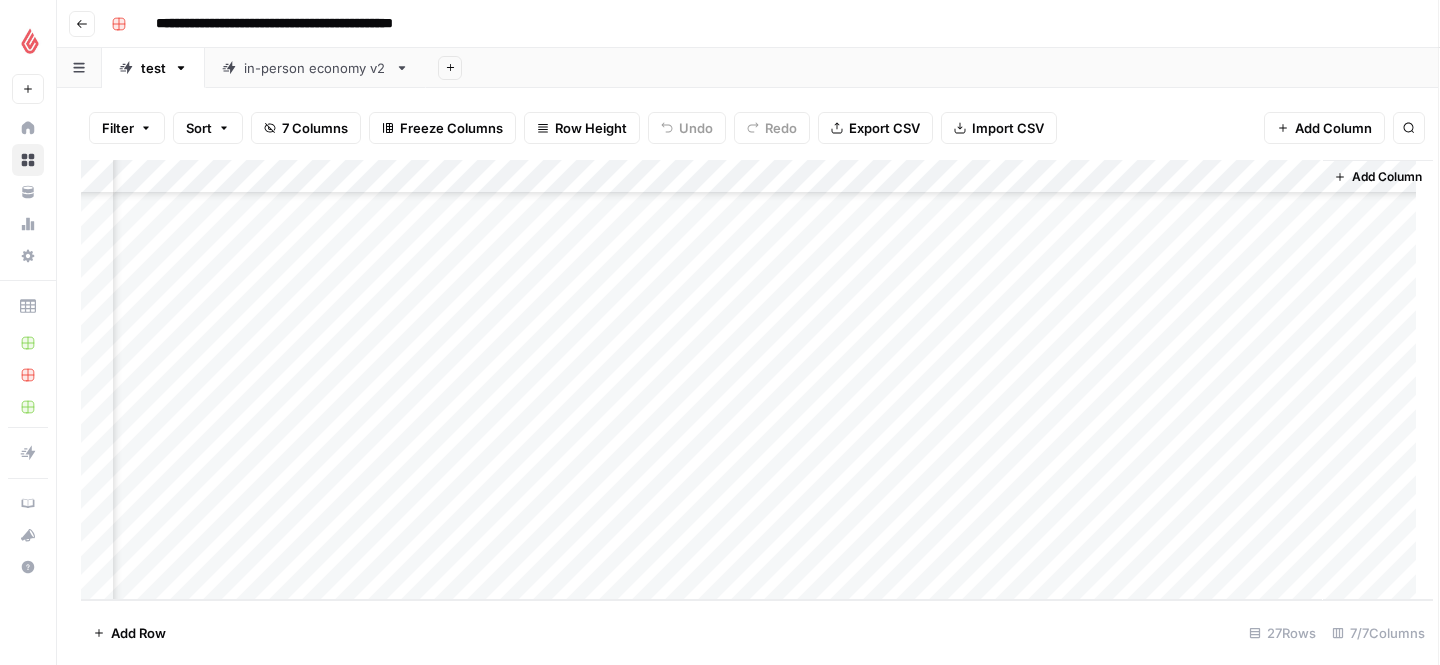 click at bounding box center [1034, 481] 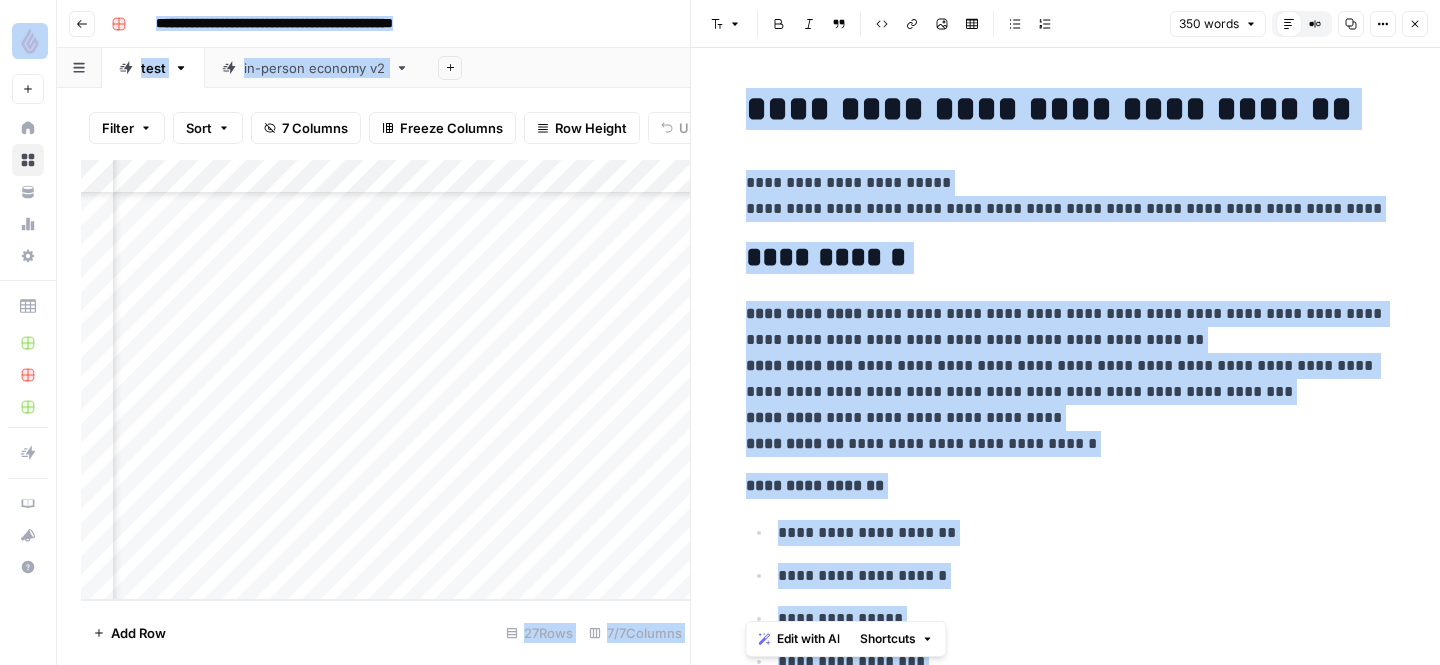 click at bounding box center [1034, 481] 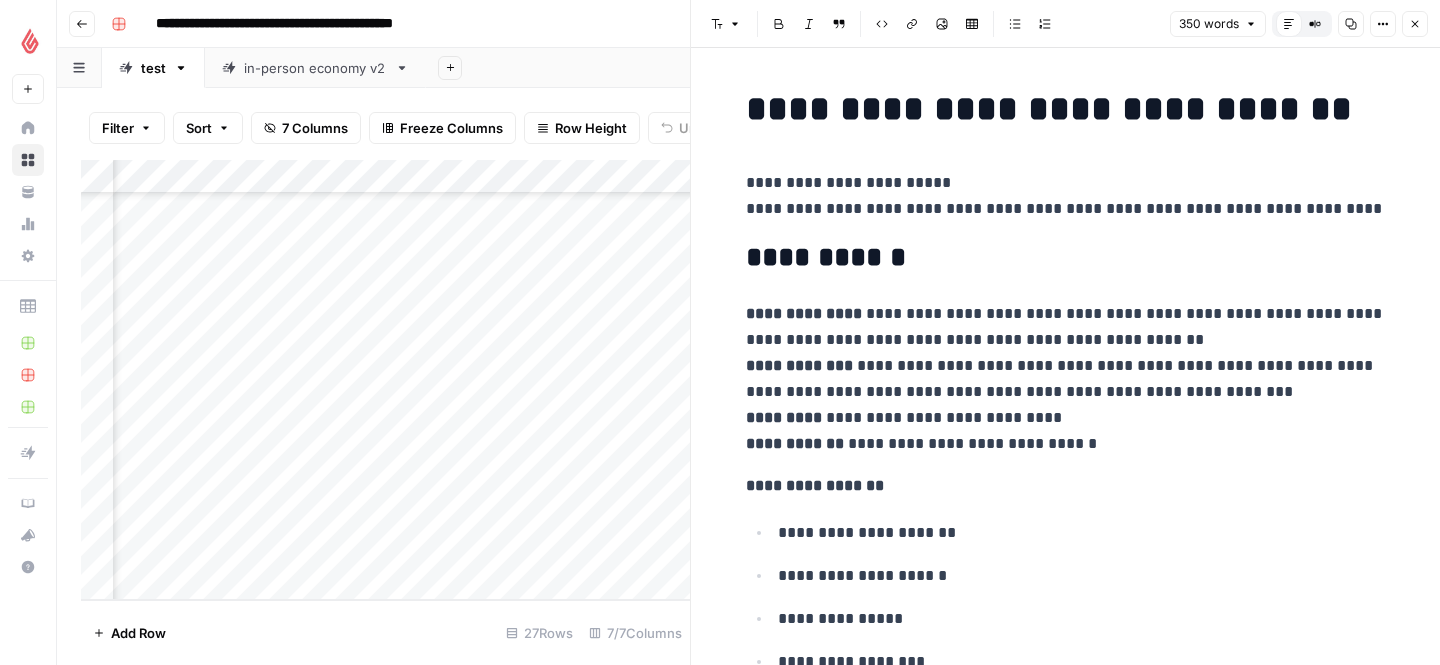 click on "**********" at bounding box center [1066, 379] 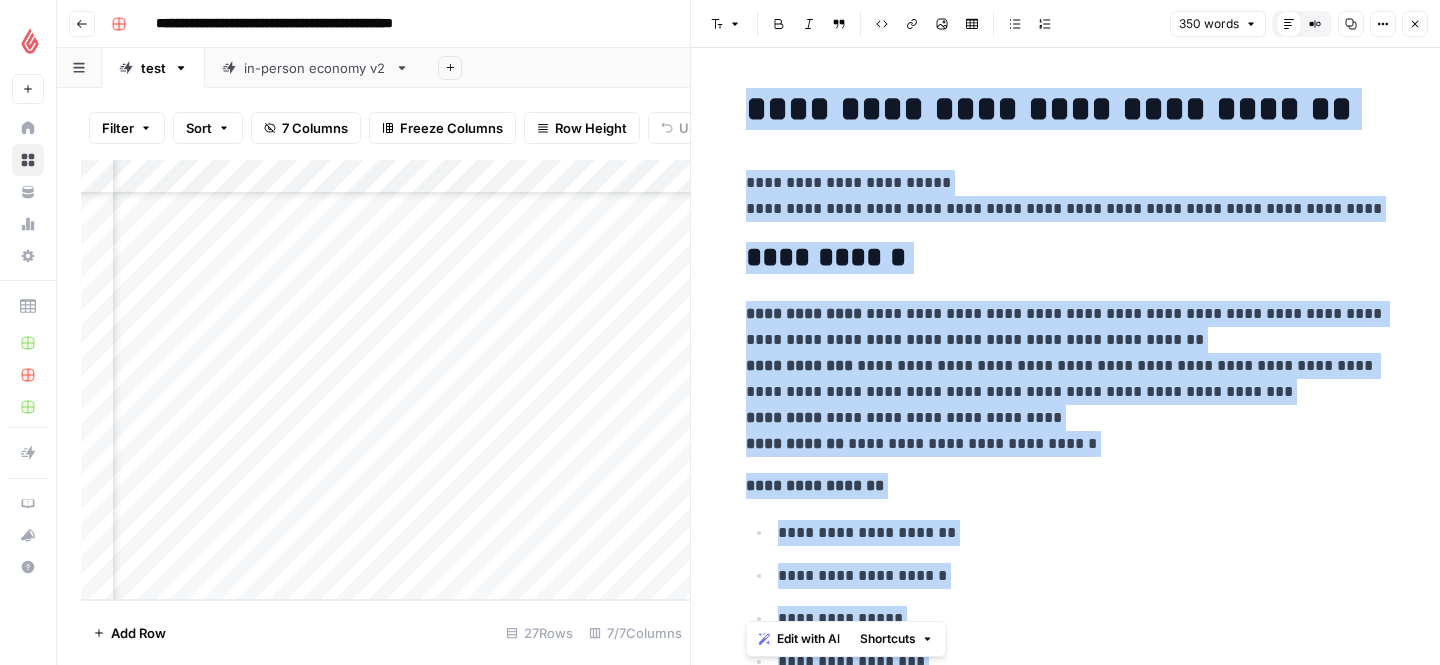 copy on "**********" 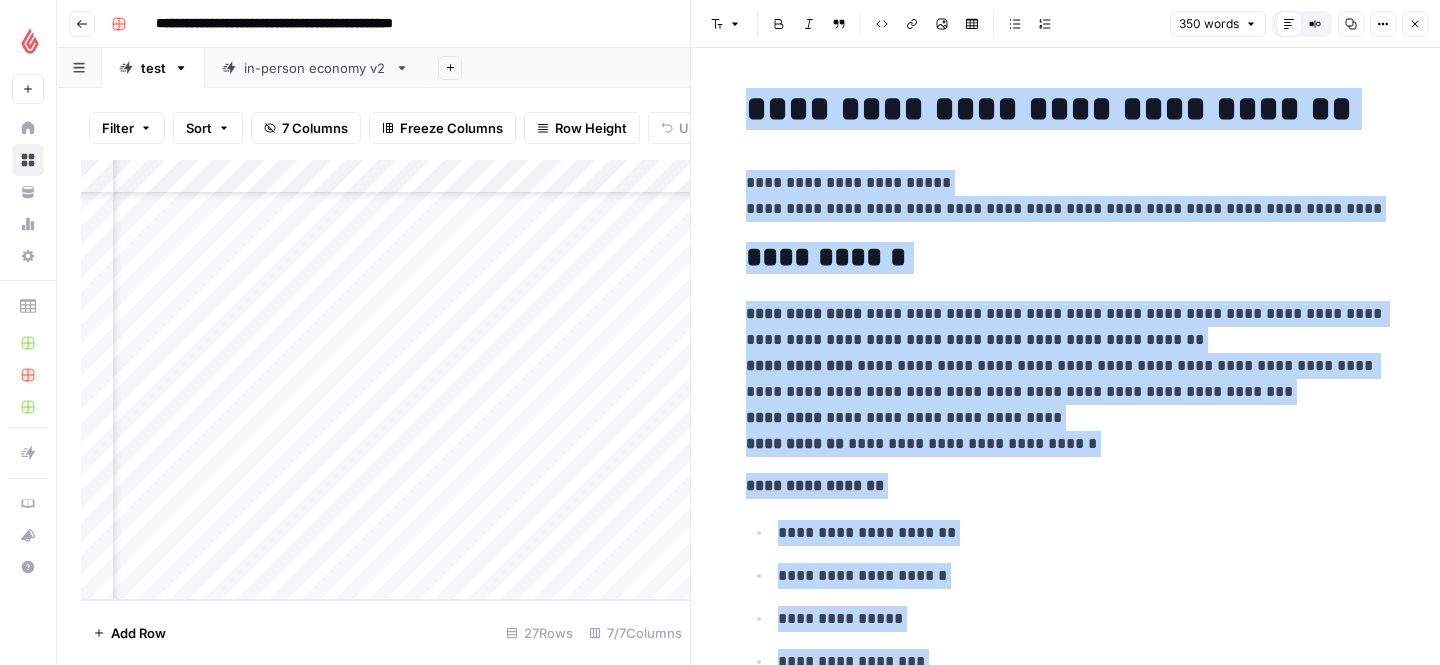 click 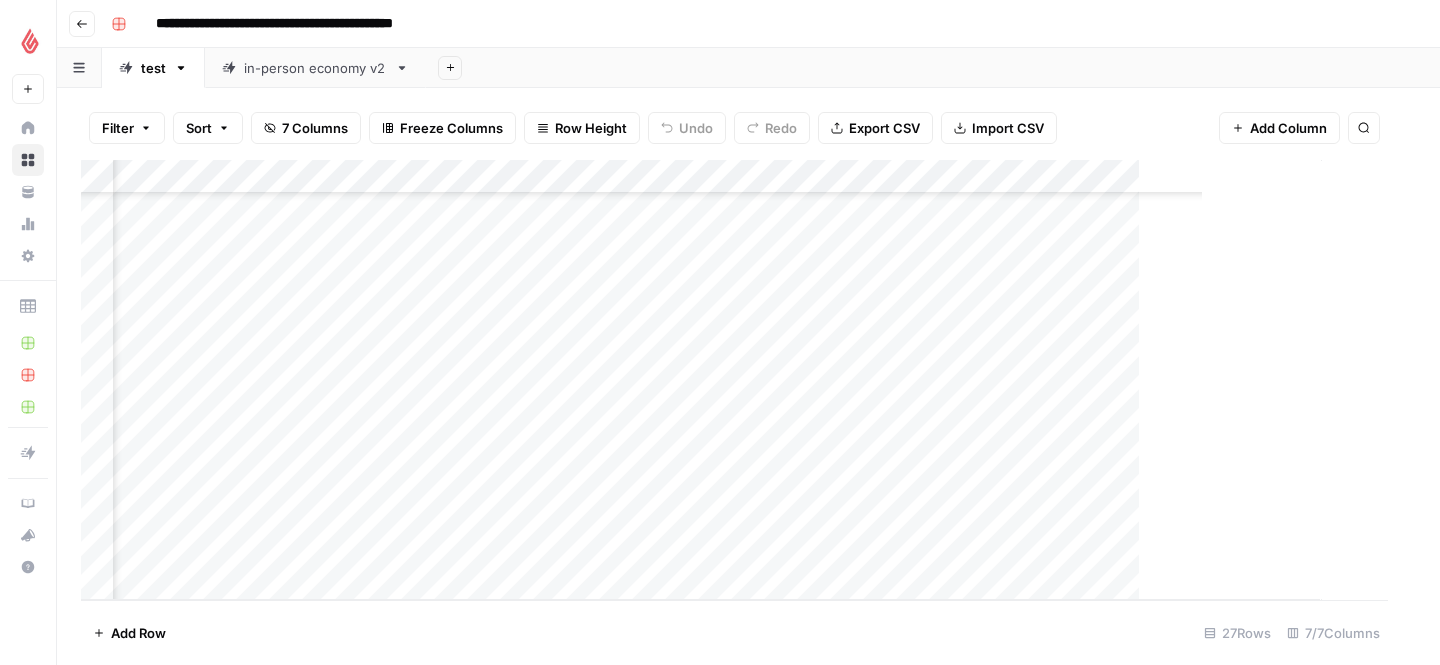 scroll, scrollTop: 544, scrollLeft: 95, axis: both 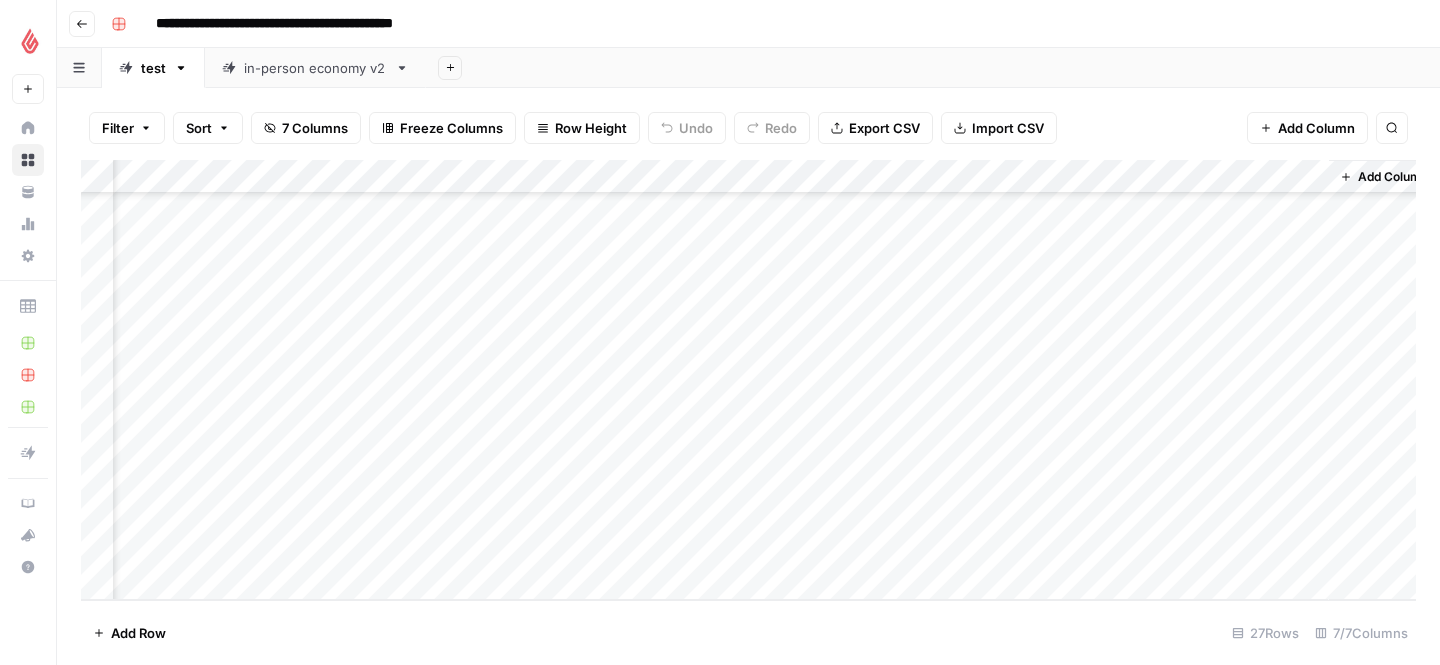 click on "Add Column" at bounding box center [748, 380] 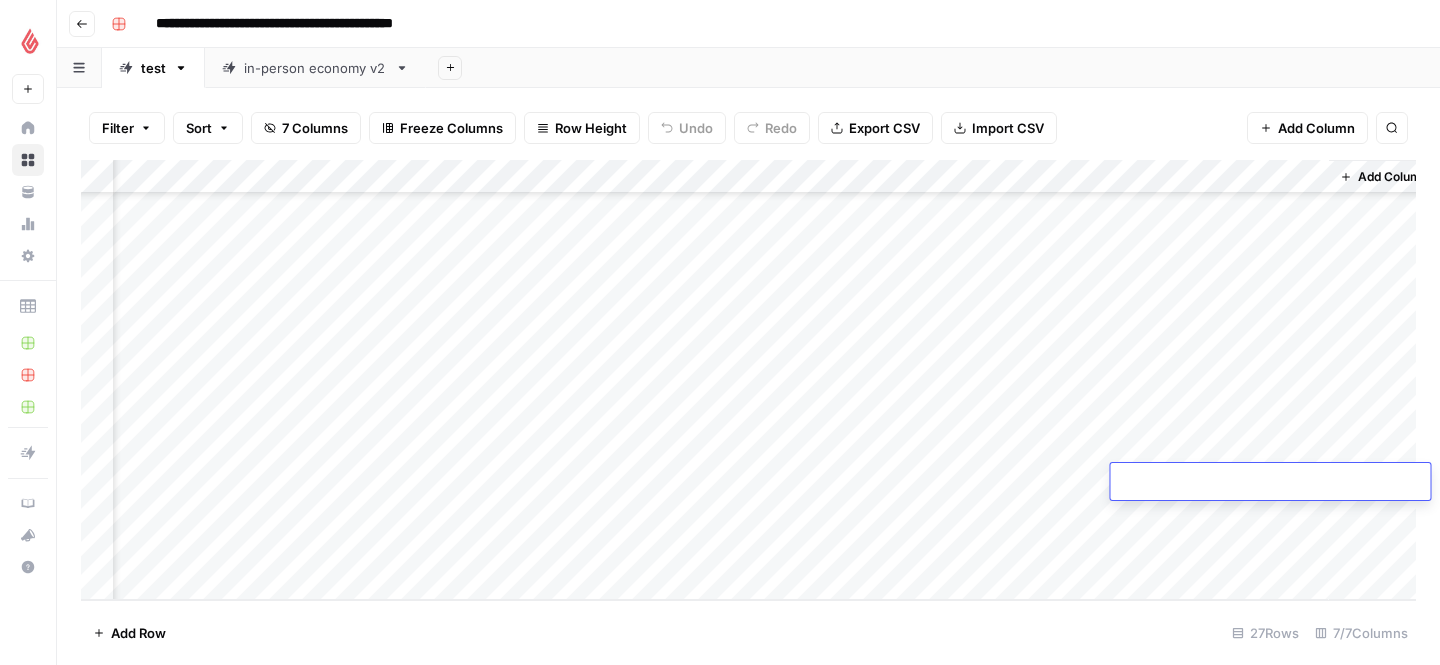 type on "**********" 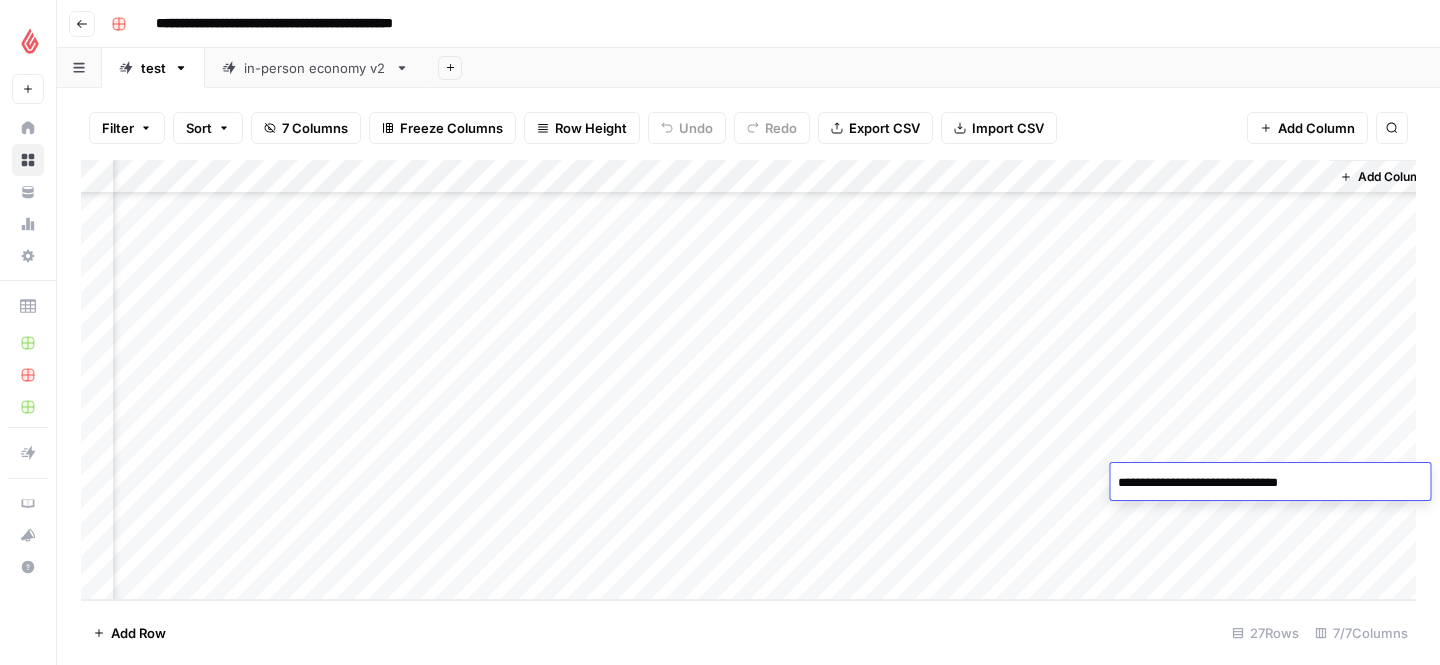 scroll, scrollTop: 3375, scrollLeft: 0, axis: vertical 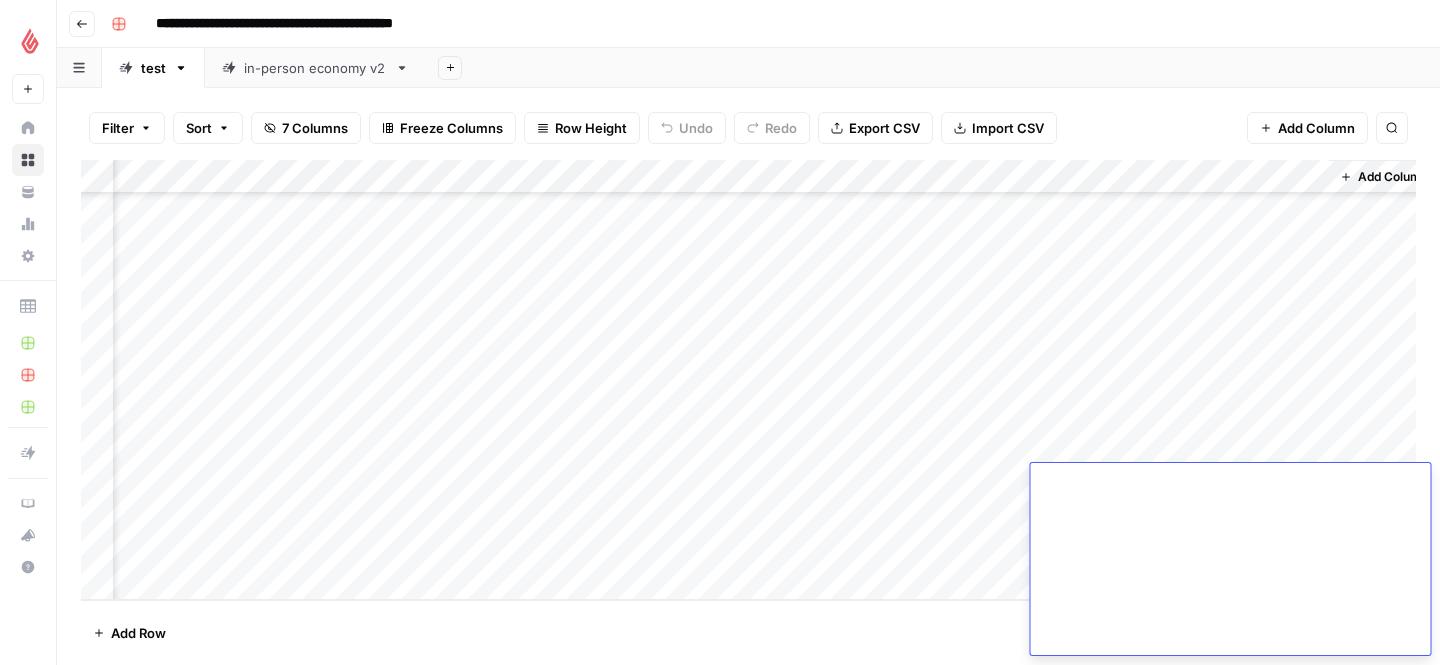 click on "Add Column" at bounding box center [748, 380] 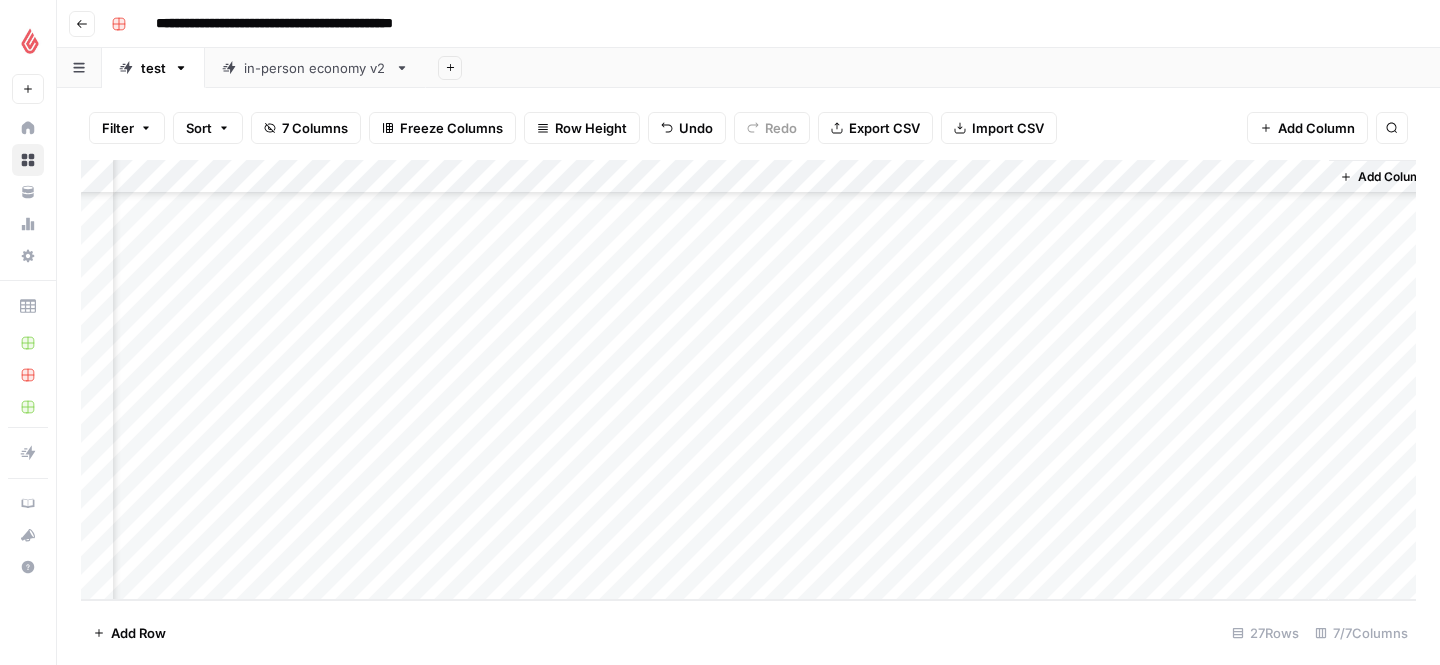 click on "Add Column" at bounding box center (748, 380) 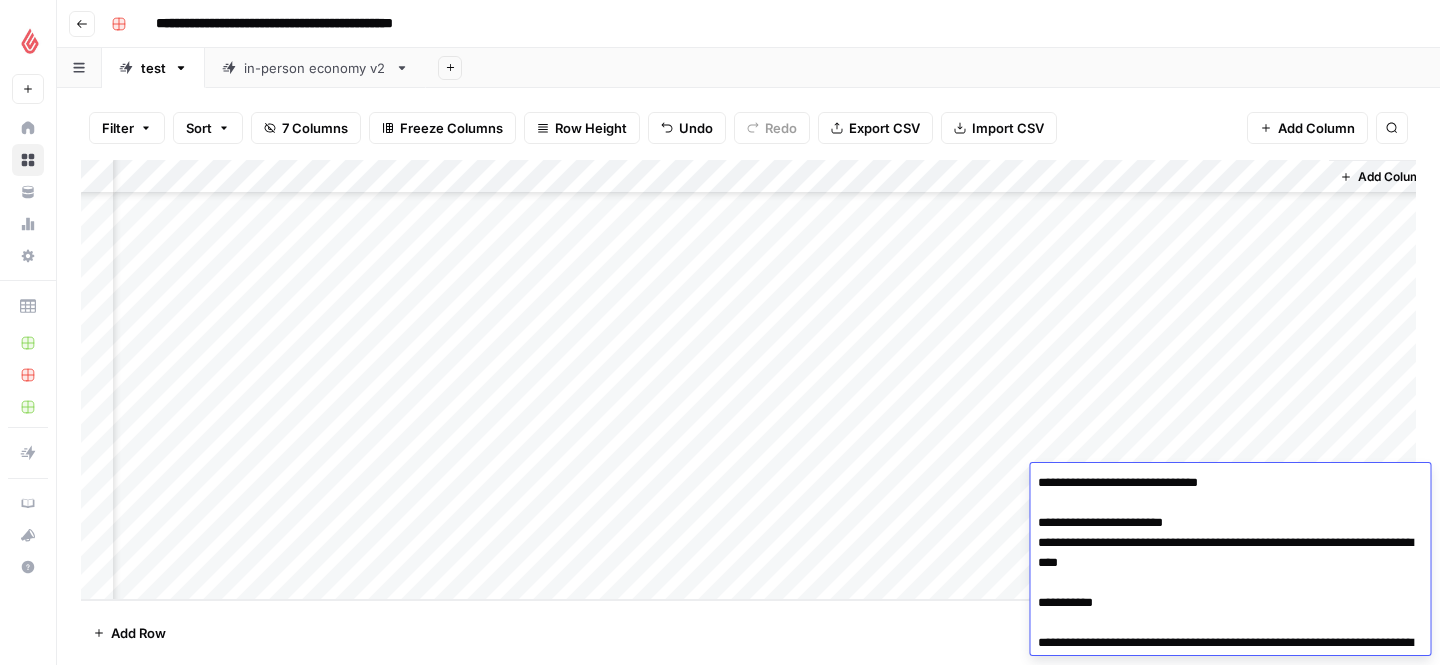 scroll, scrollTop: 3382, scrollLeft: 0, axis: vertical 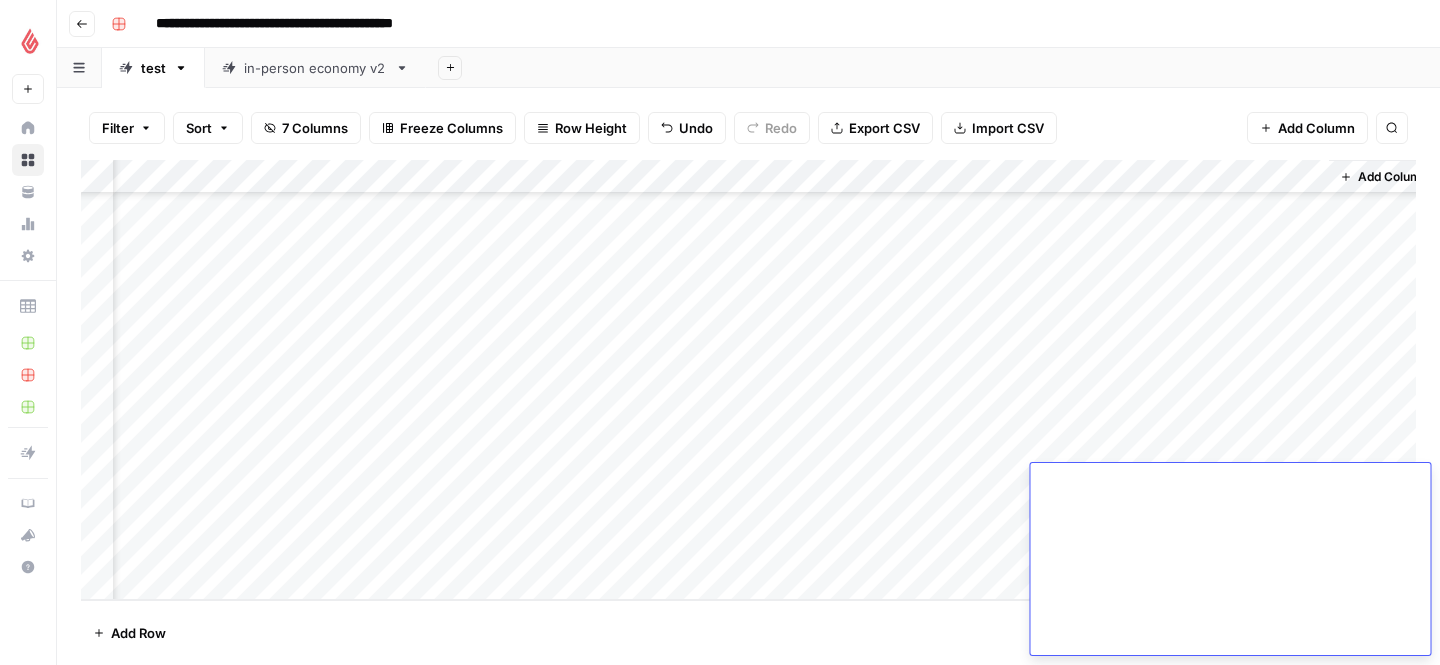 click at bounding box center [1230, -1129] 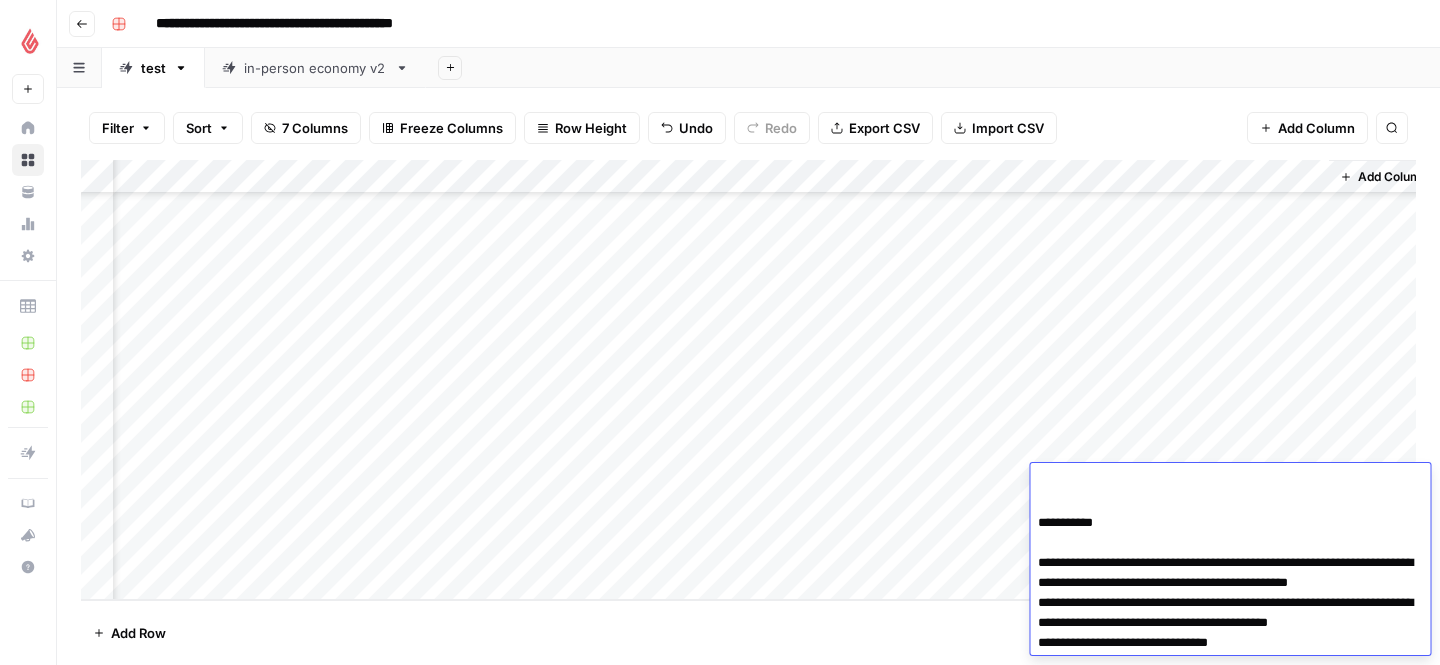 scroll, scrollTop: 1841, scrollLeft: 0, axis: vertical 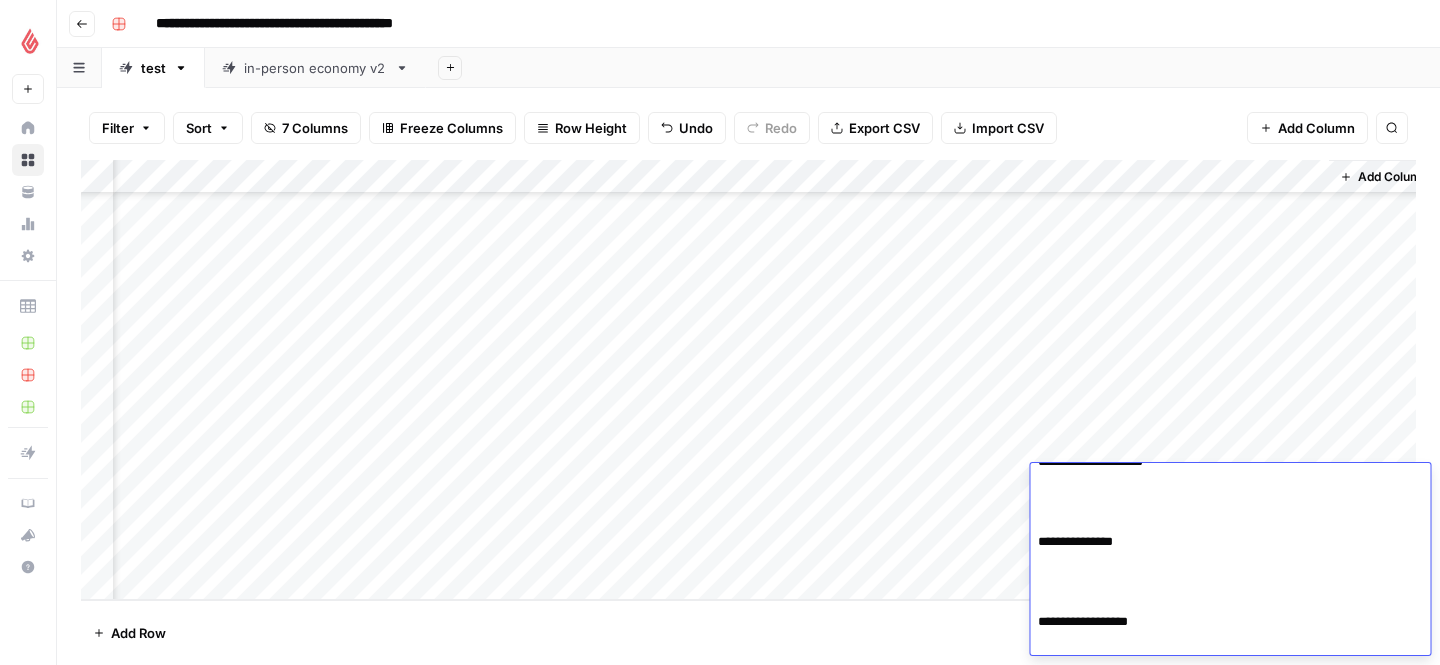 drag, startPoint x: 1071, startPoint y: 540, endPoint x: 1221, endPoint y: 542, distance: 150.01334 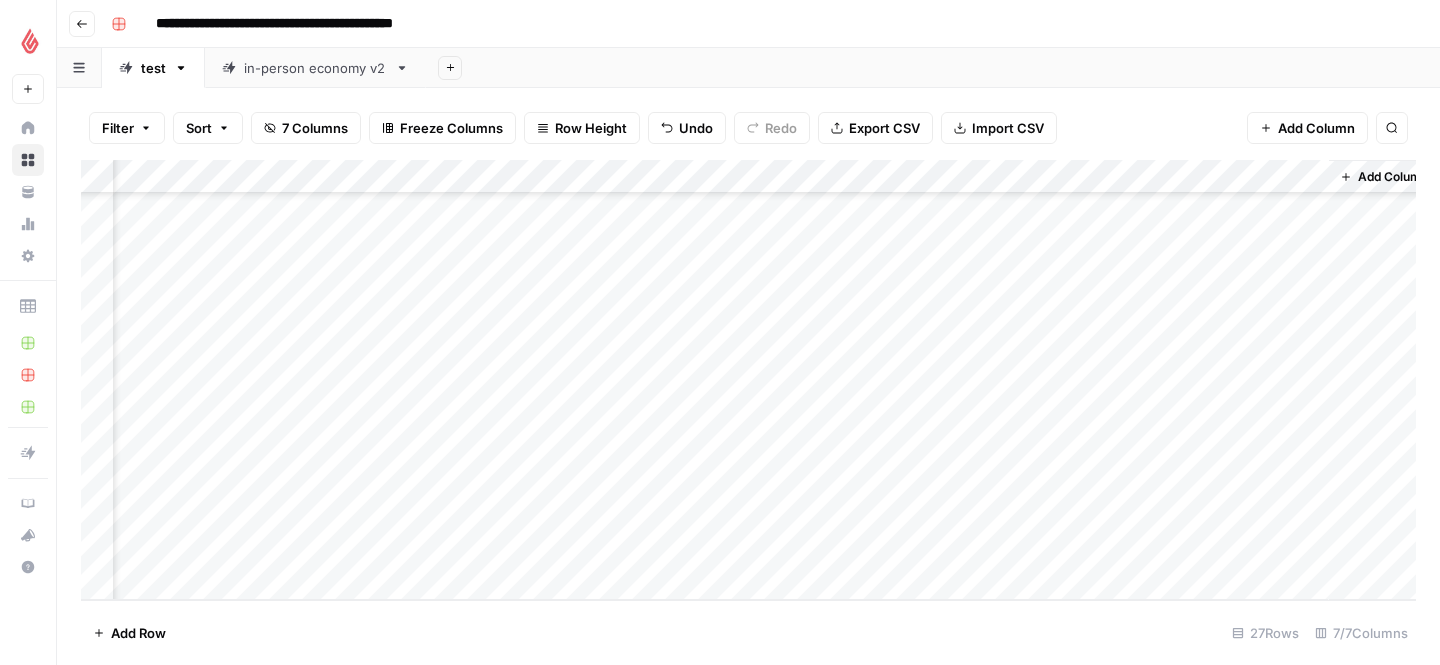 click on "Add Column" at bounding box center [748, 380] 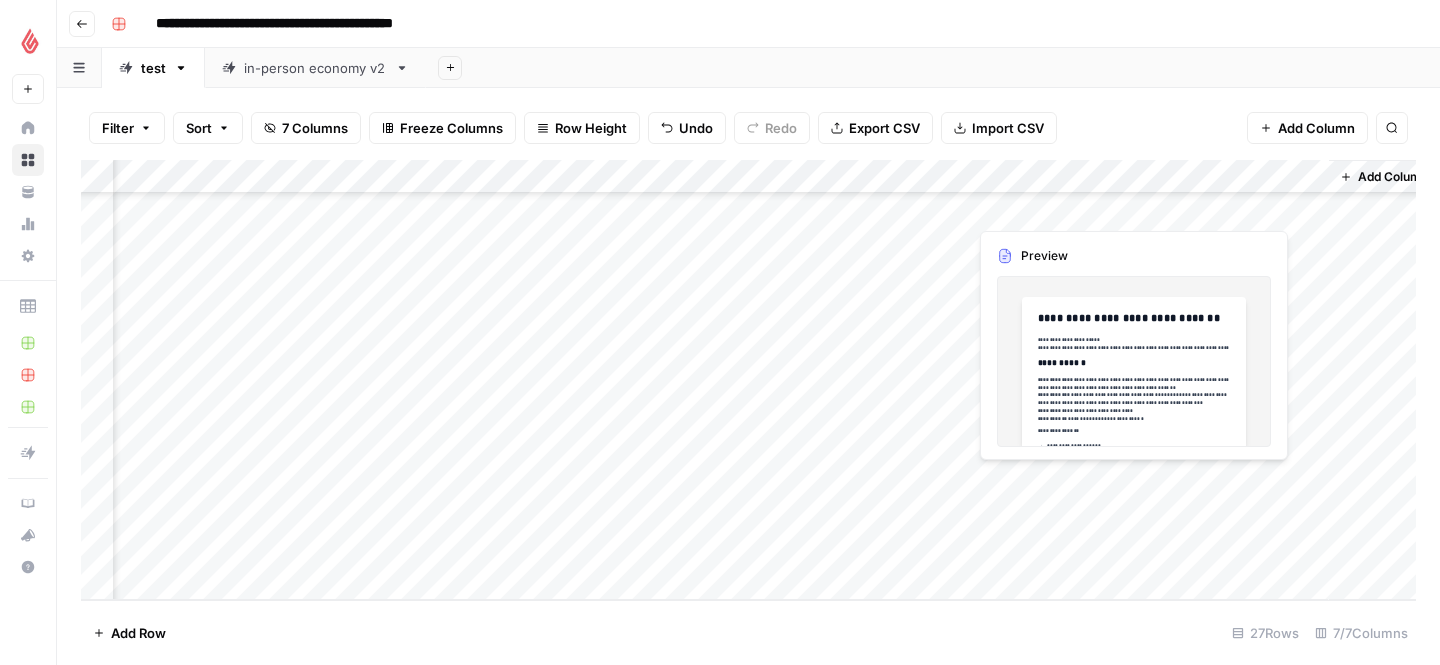 click on "Add Column" at bounding box center [748, 380] 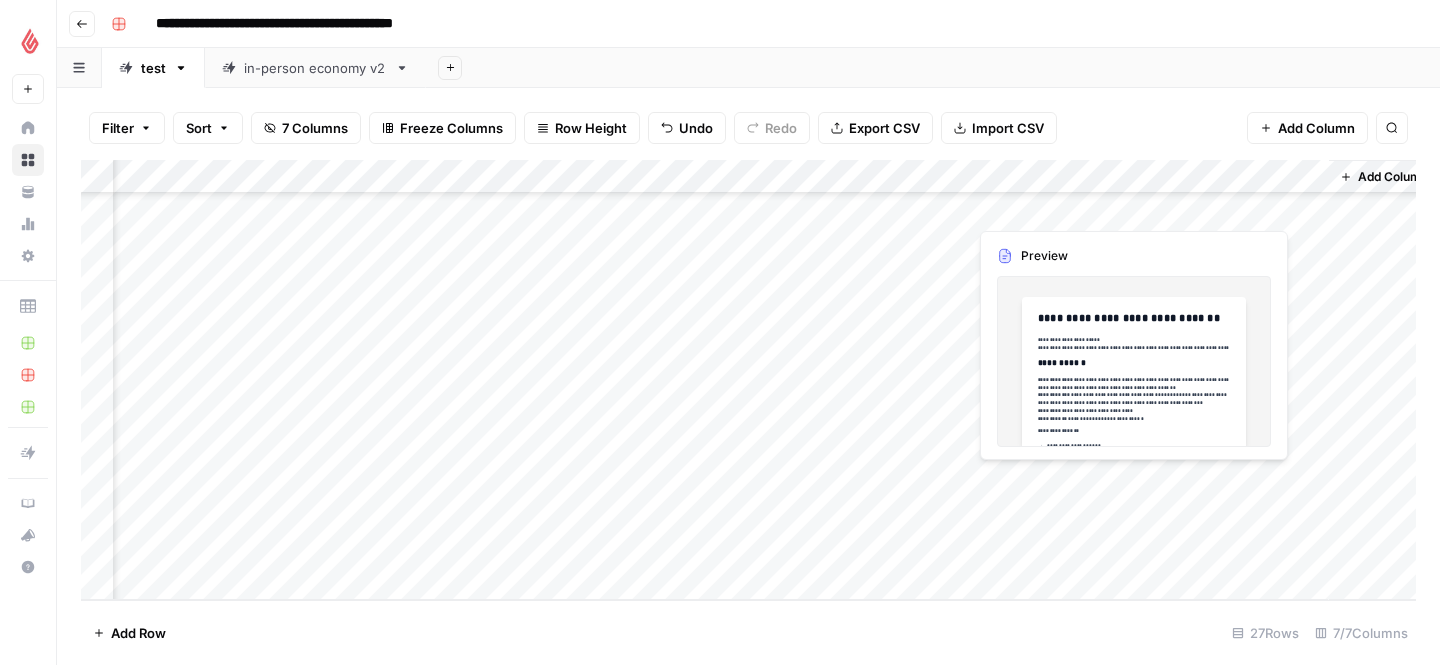 click on "Add Column" at bounding box center (748, 380) 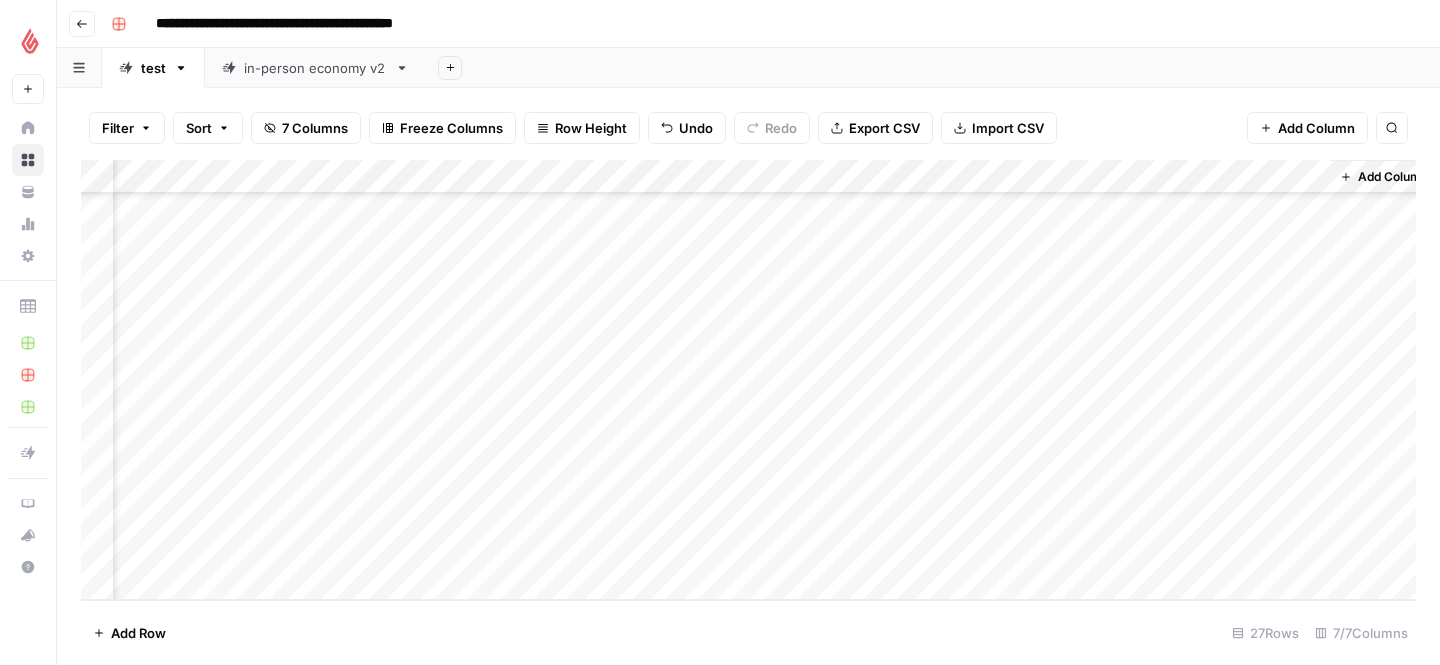 click on "Add Column" at bounding box center (748, 380) 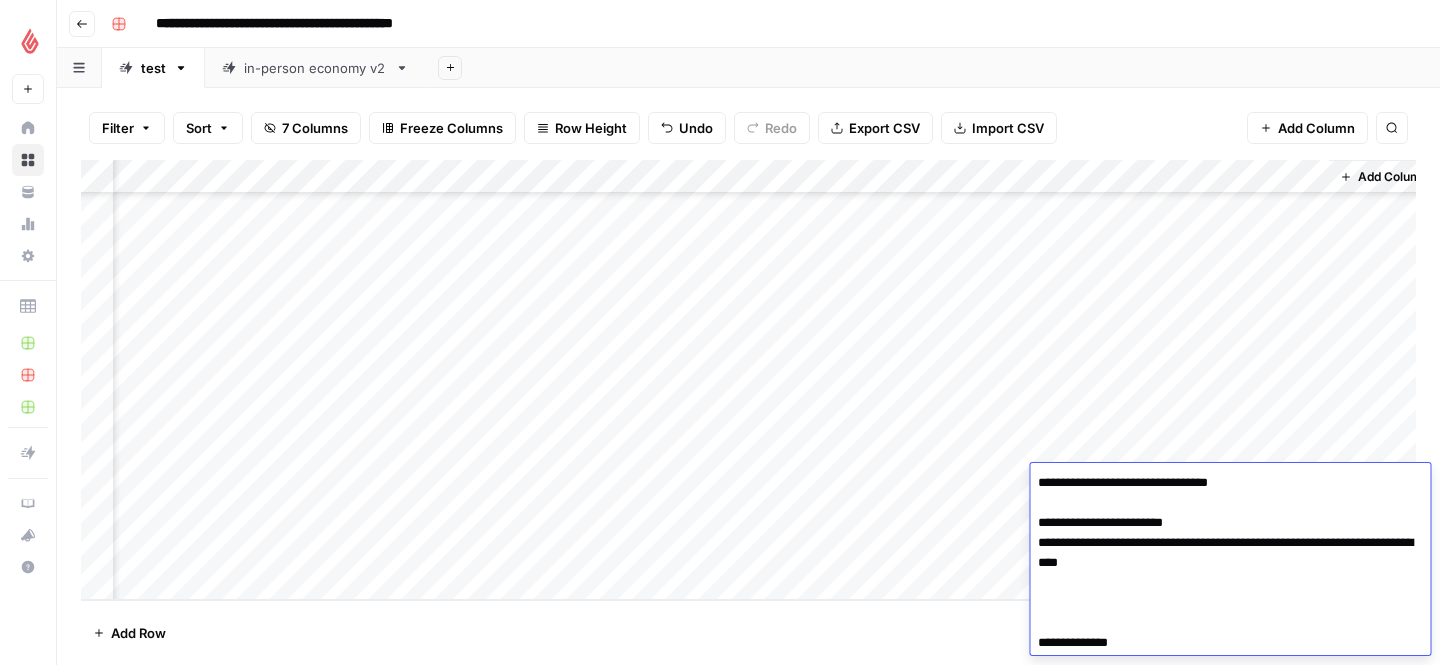 scroll, scrollTop: 2462, scrollLeft: 0, axis: vertical 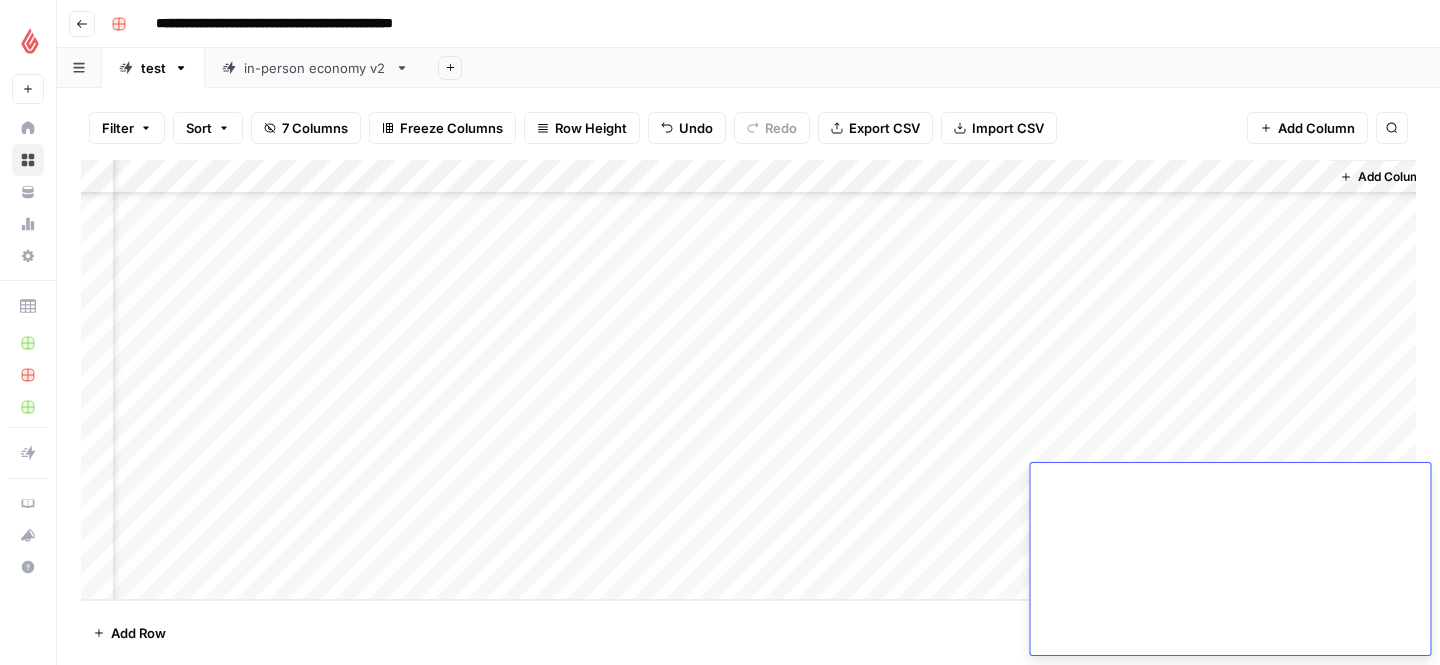 click at bounding box center (1230, -669) 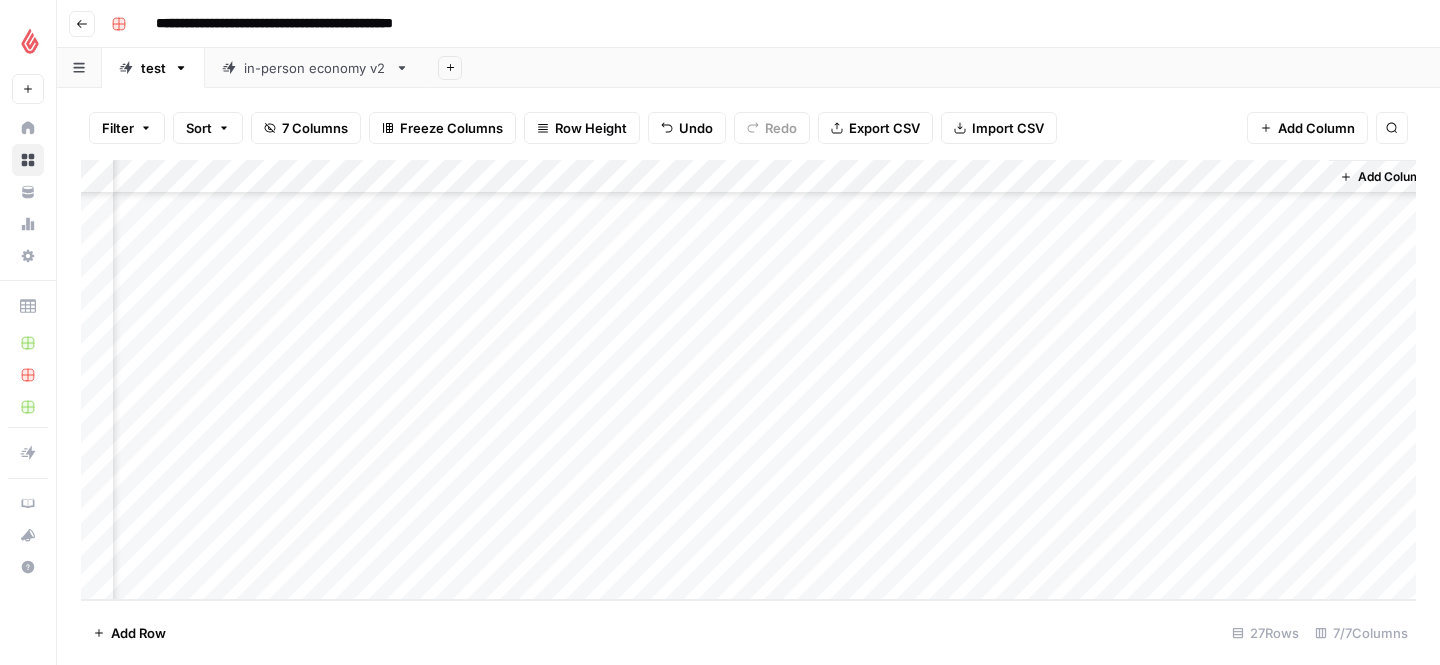 click on "Add Column" at bounding box center (748, 380) 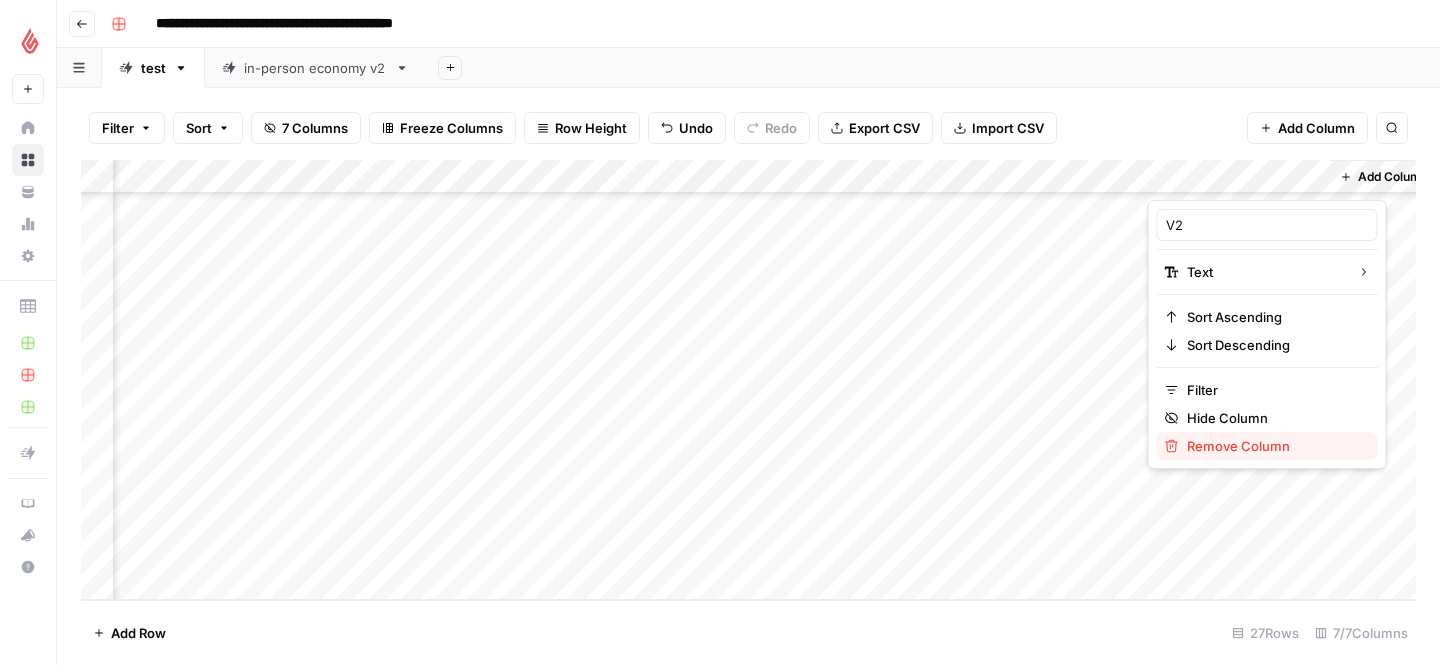 click on "Remove Column" at bounding box center (1274, 446) 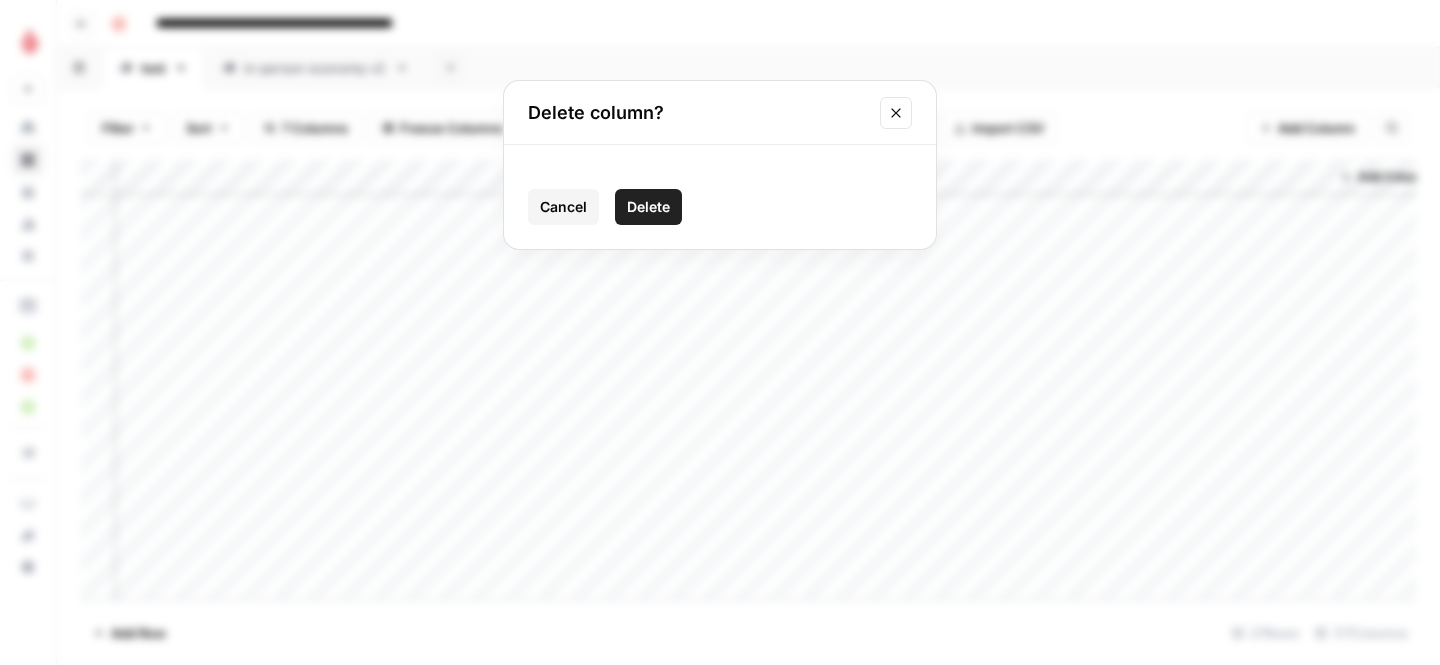 click on "Cancel Delete" at bounding box center [720, 197] 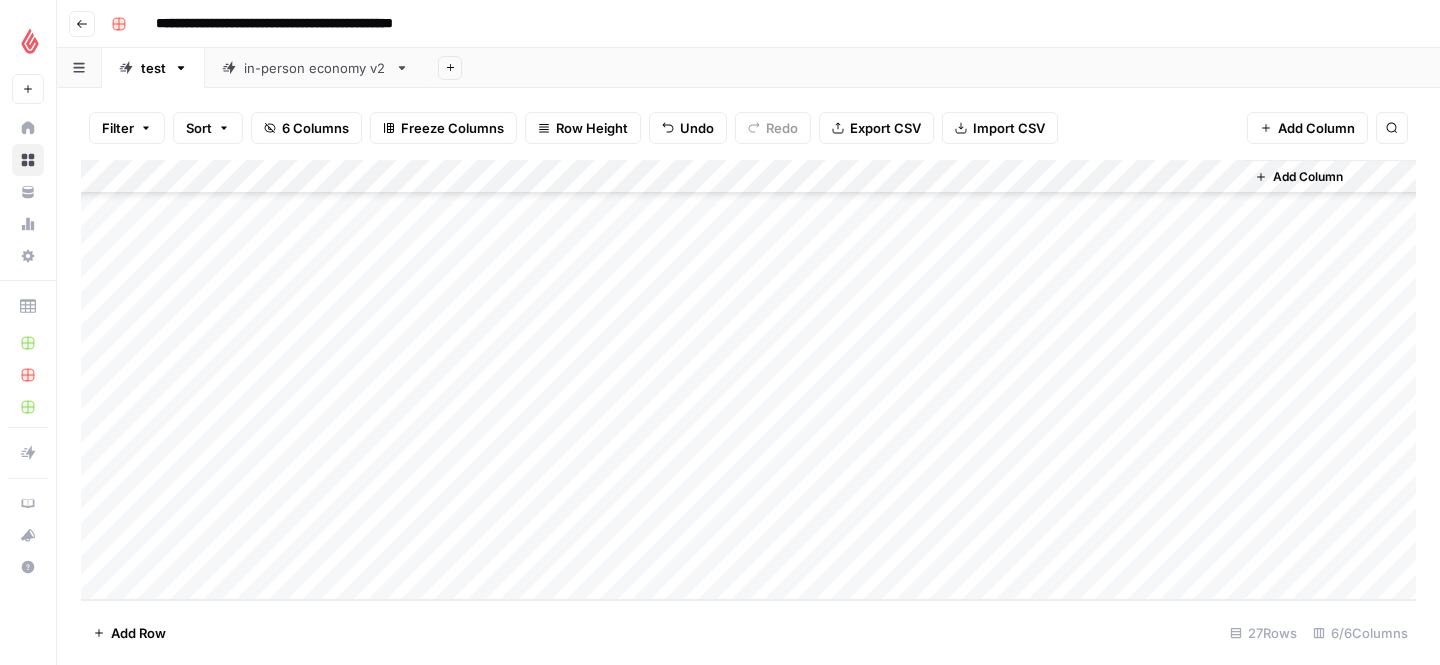 scroll, scrollTop: 544, scrollLeft: 0, axis: vertical 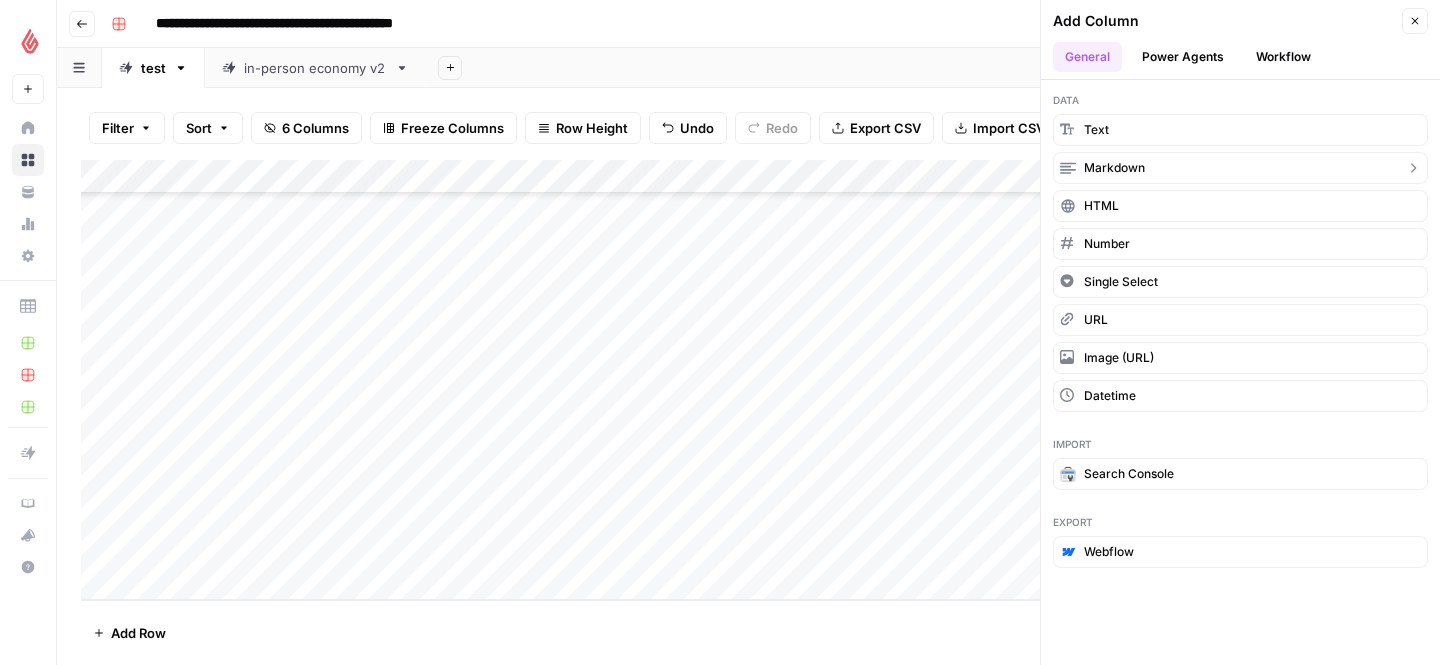 click on "markdown" at bounding box center (1240, 168) 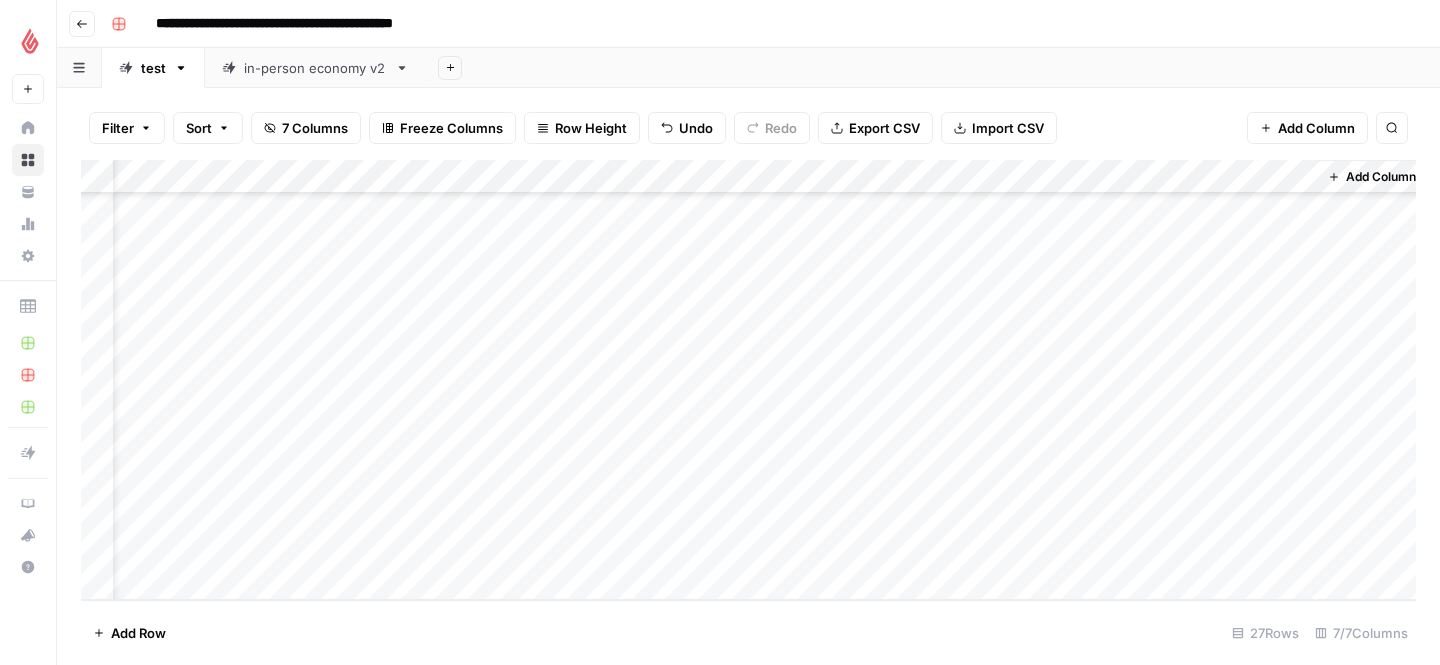 scroll, scrollTop: 544, scrollLeft: 119, axis: both 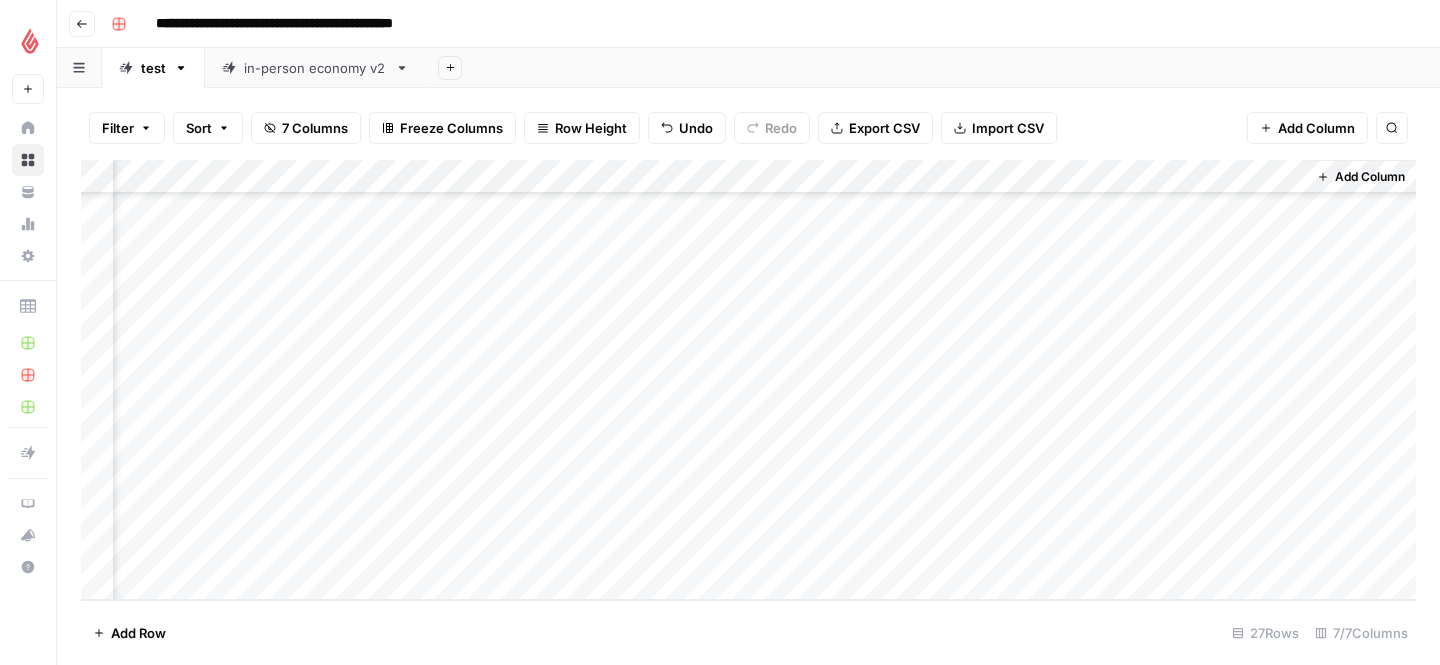 click on "Add Column" at bounding box center [748, 380] 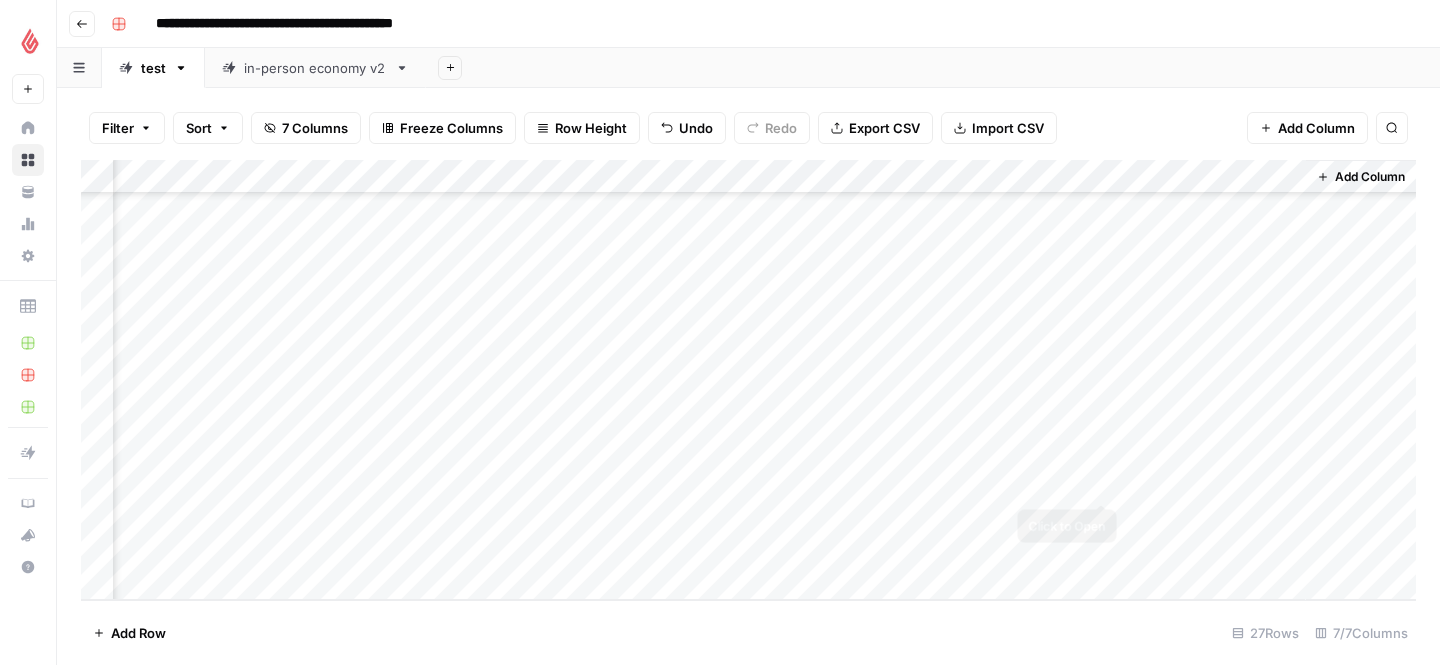 click on "Add Column" at bounding box center (748, 380) 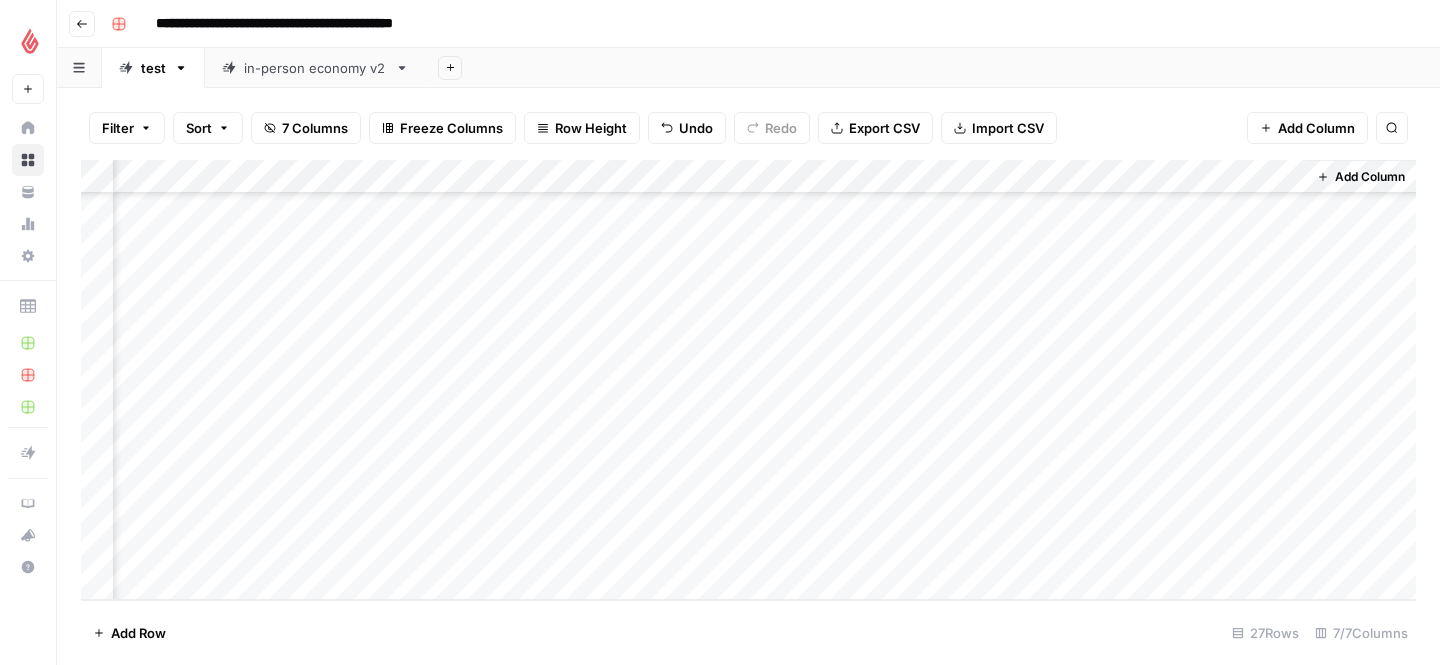 click on "Add Column" at bounding box center [748, 380] 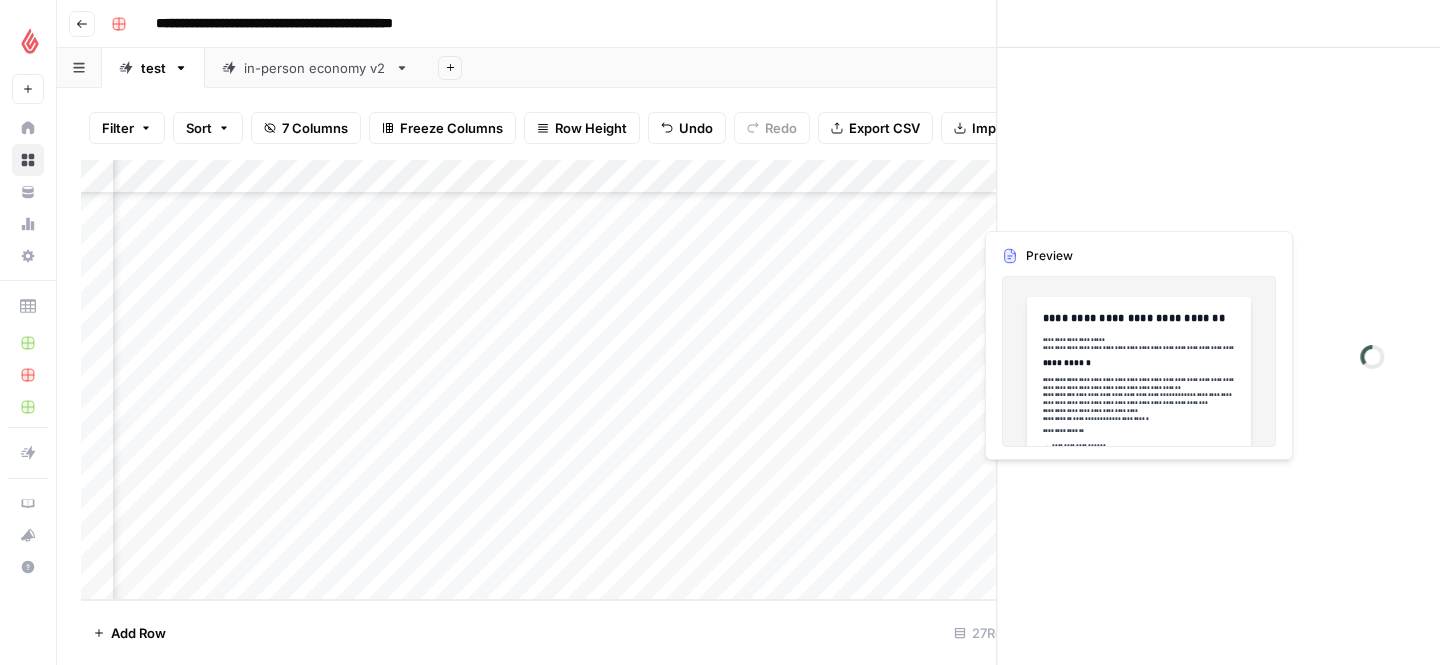 click at bounding box center [1214, 481] 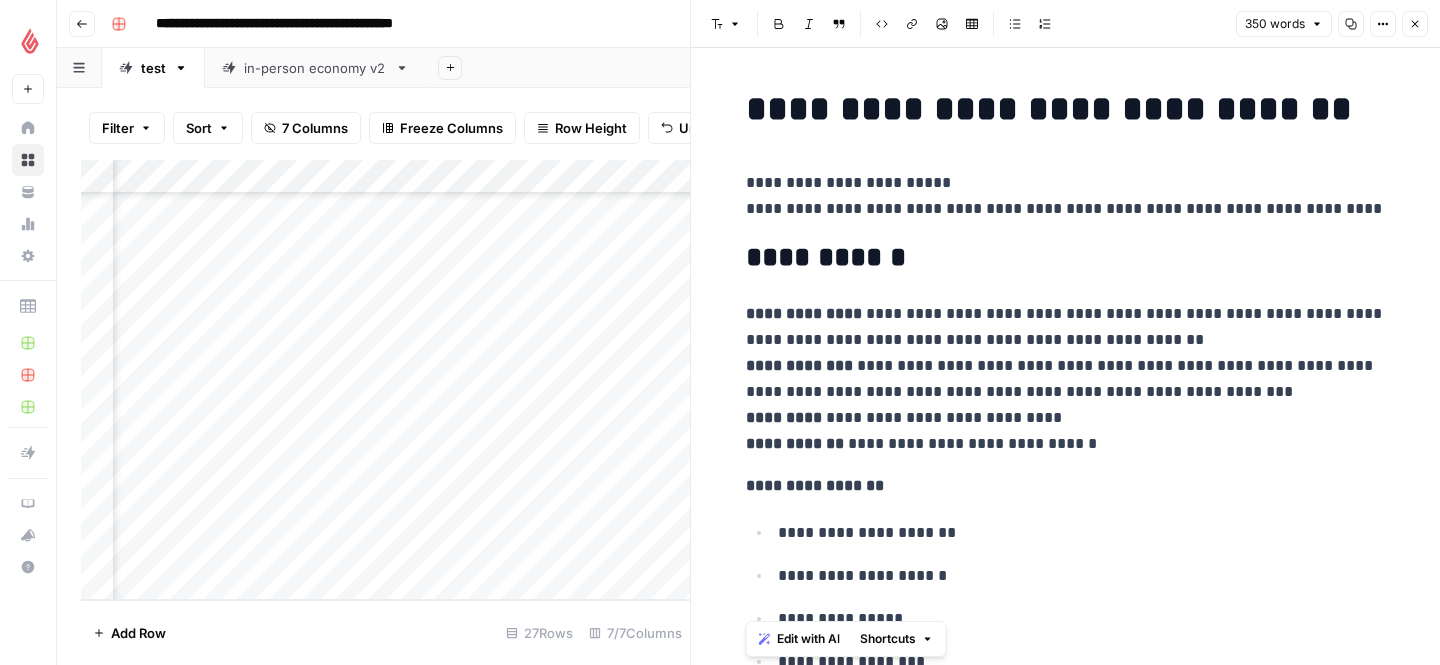 drag, startPoint x: 859, startPoint y: 345, endPoint x: 980, endPoint y: 400, distance: 132.91351 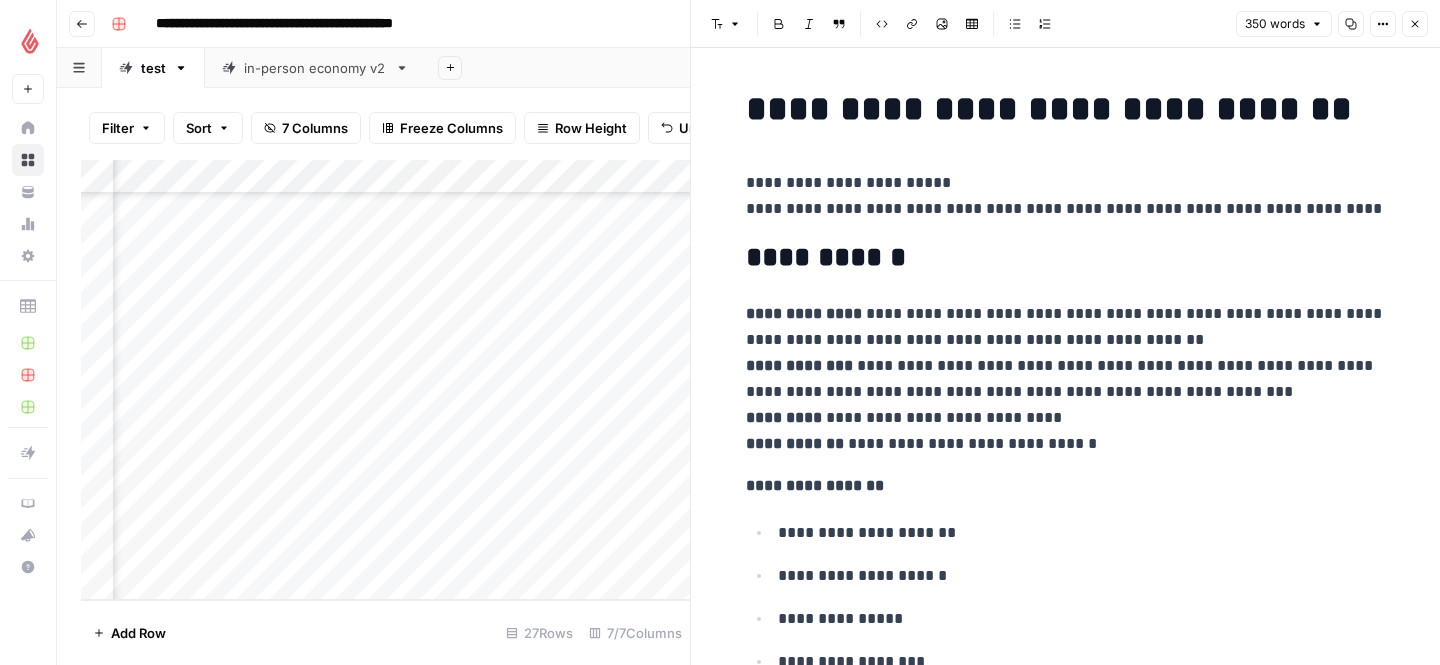 click 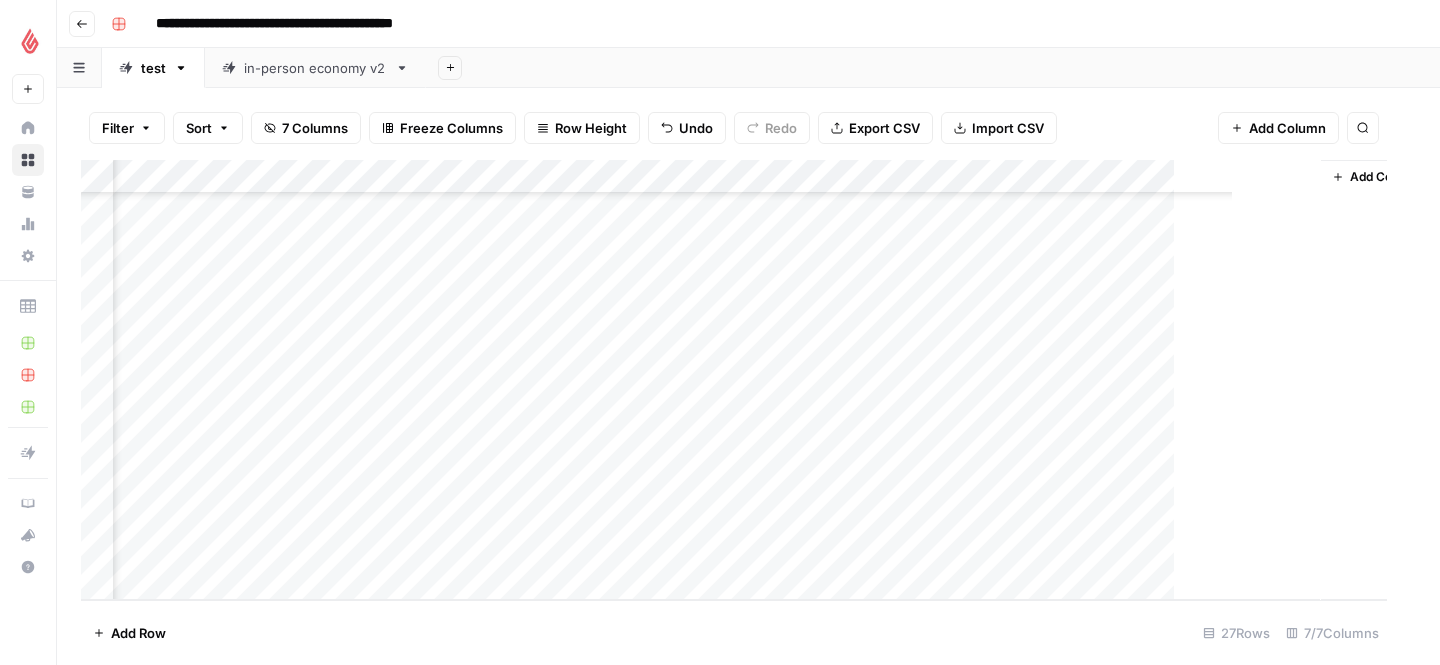scroll, scrollTop: 544, scrollLeft: 95, axis: both 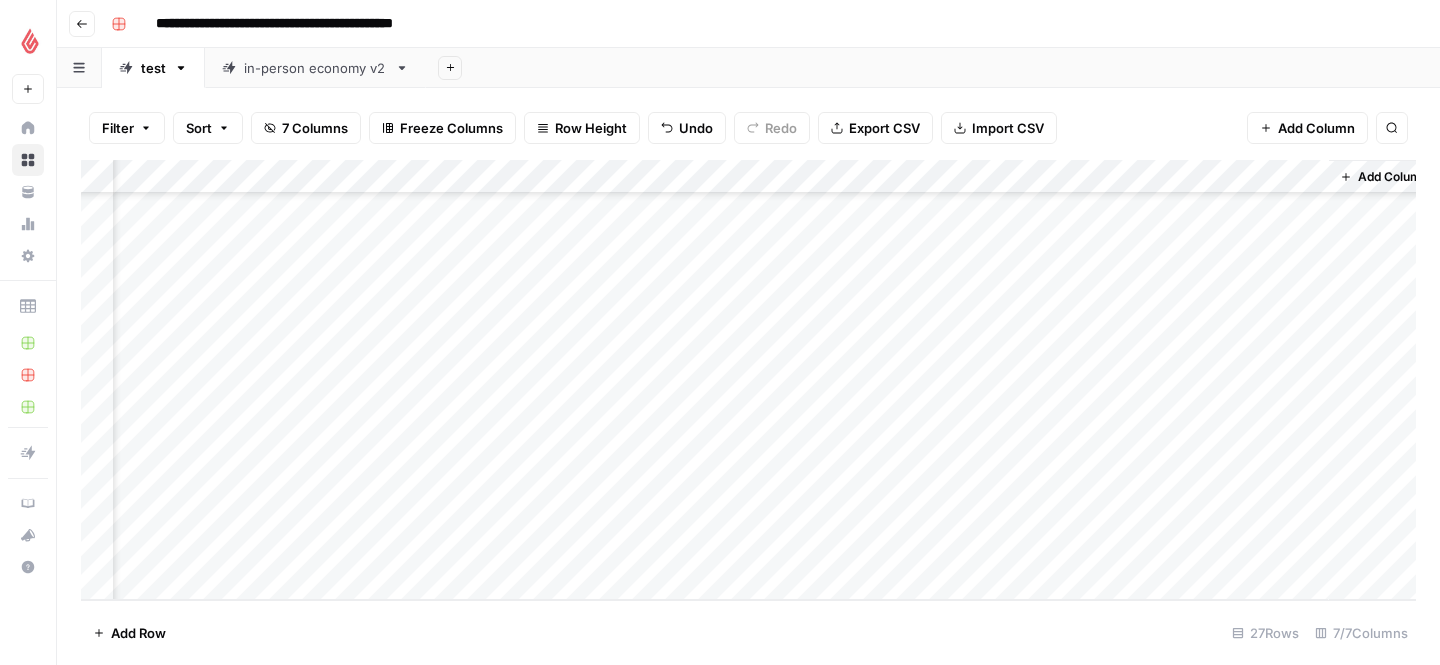 click on "Add Column" at bounding box center (748, 380) 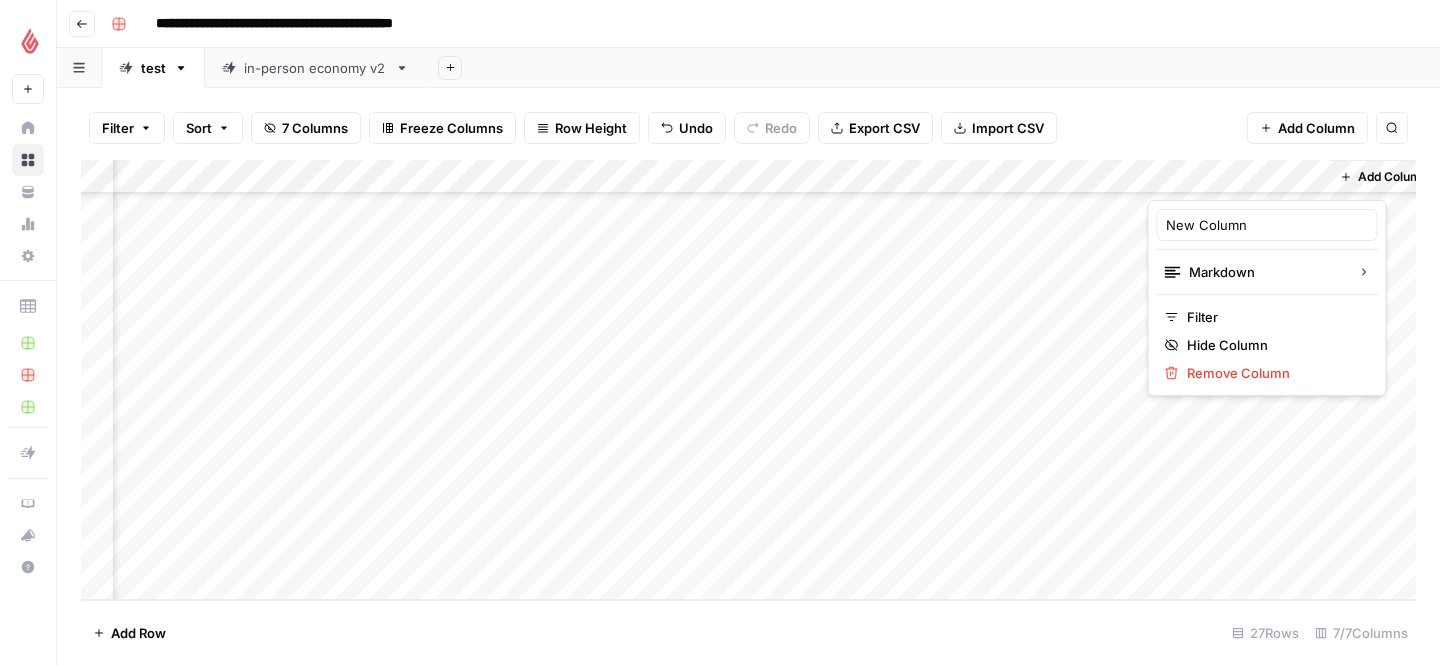 click at bounding box center [1238, 180] 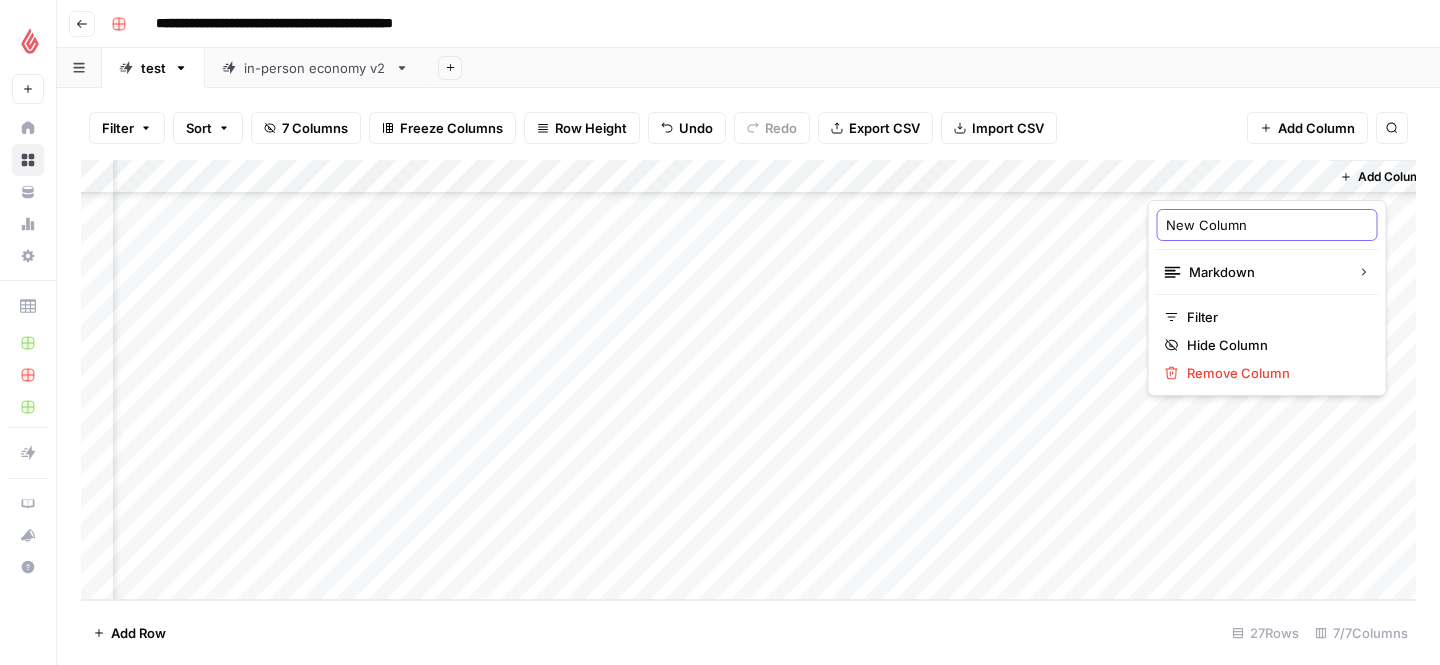 click on "New Column" at bounding box center (1267, 225) 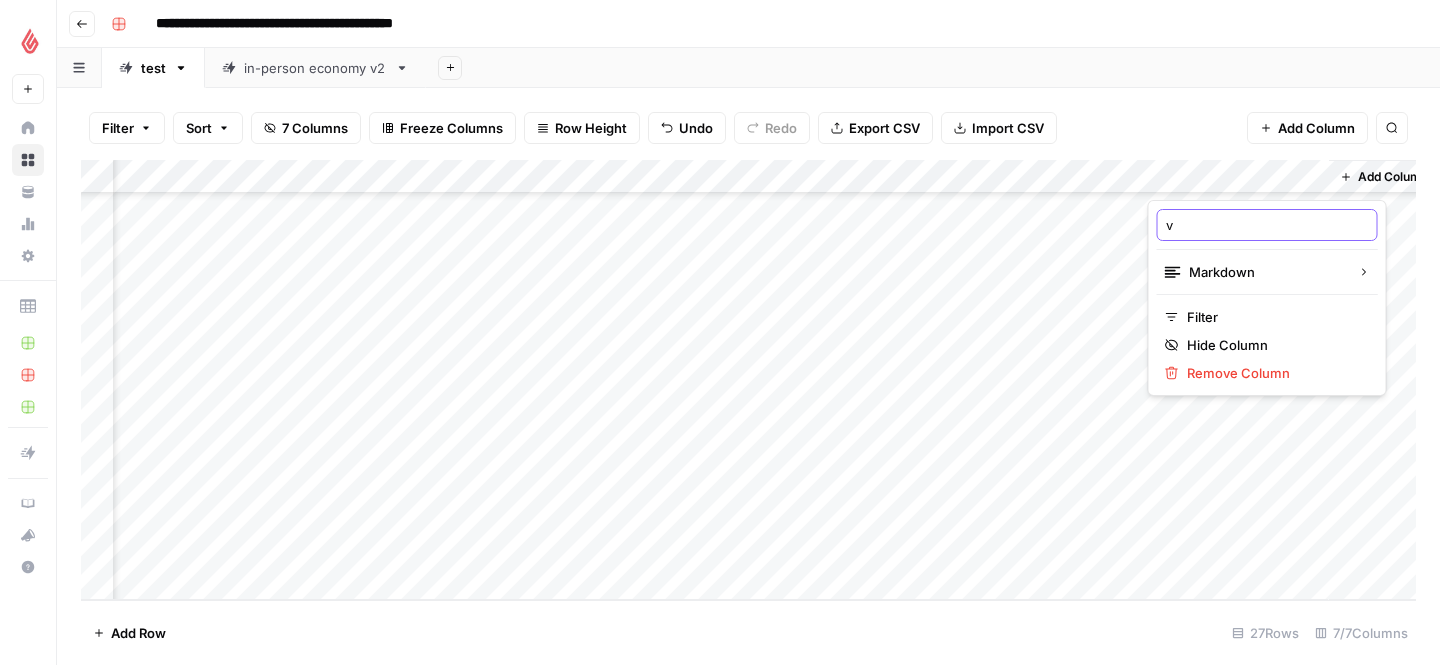 type on "v2" 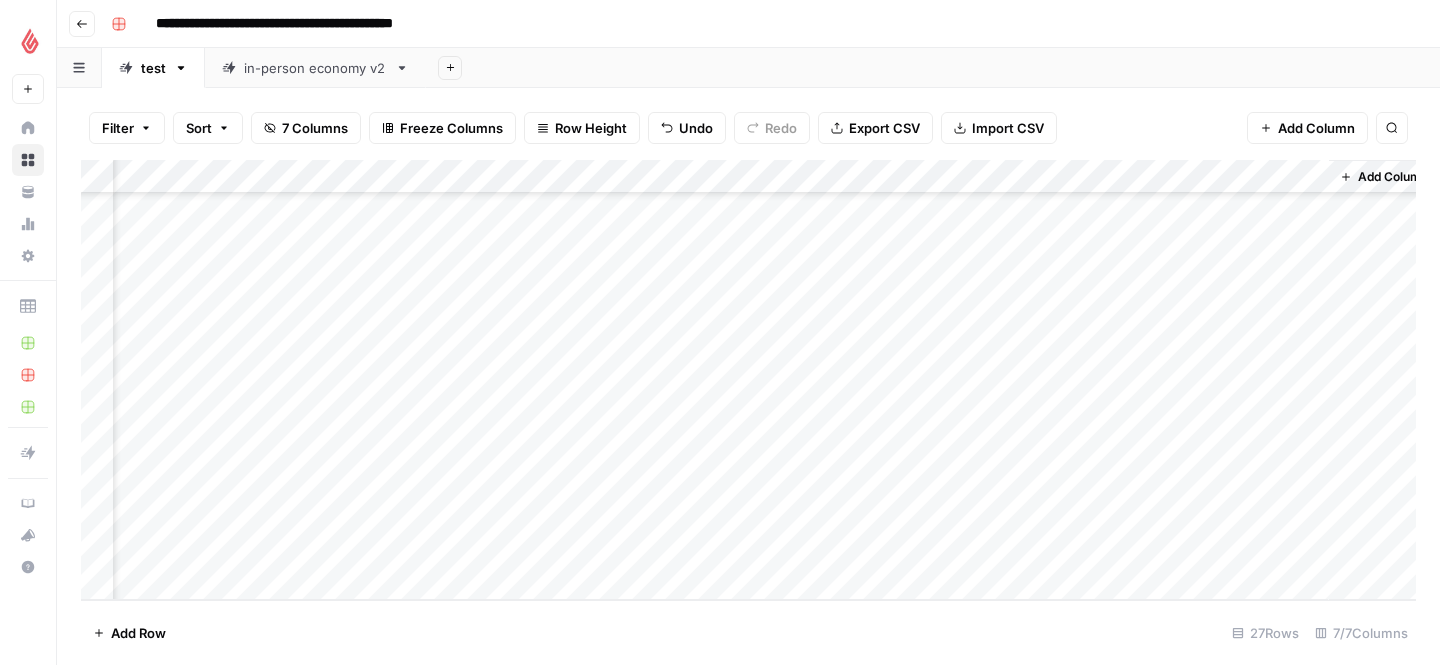 scroll, scrollTop: 0, scrollLeft: 95, axis: horizontal 